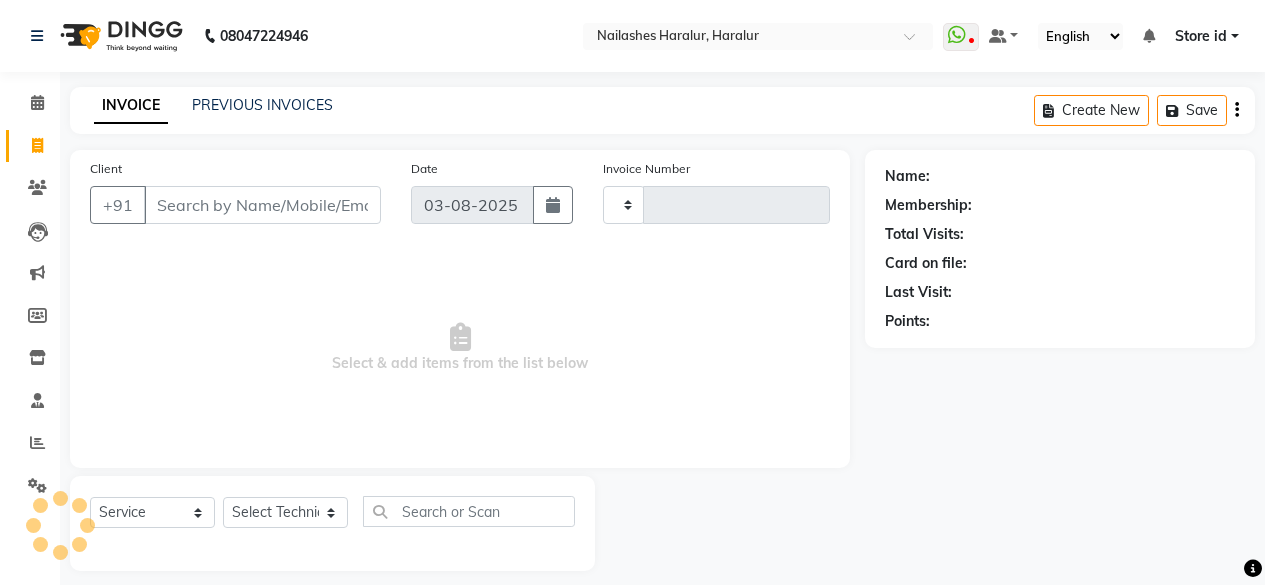 select on "service" 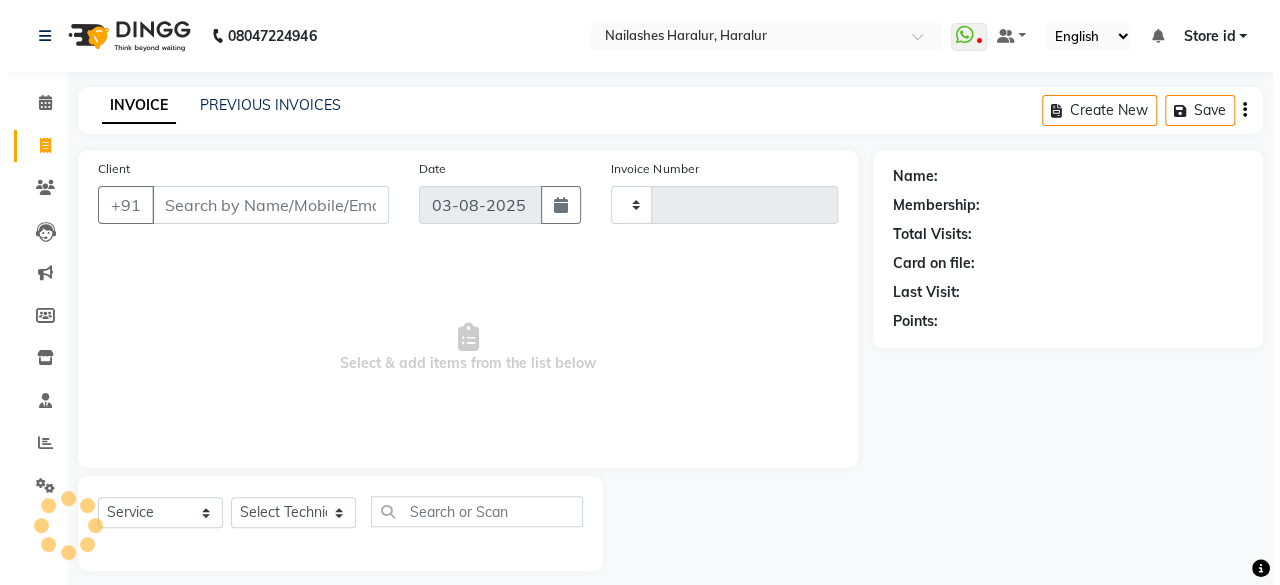 scroll, scrollTop: 0, scrollLeft: 0, axis: both 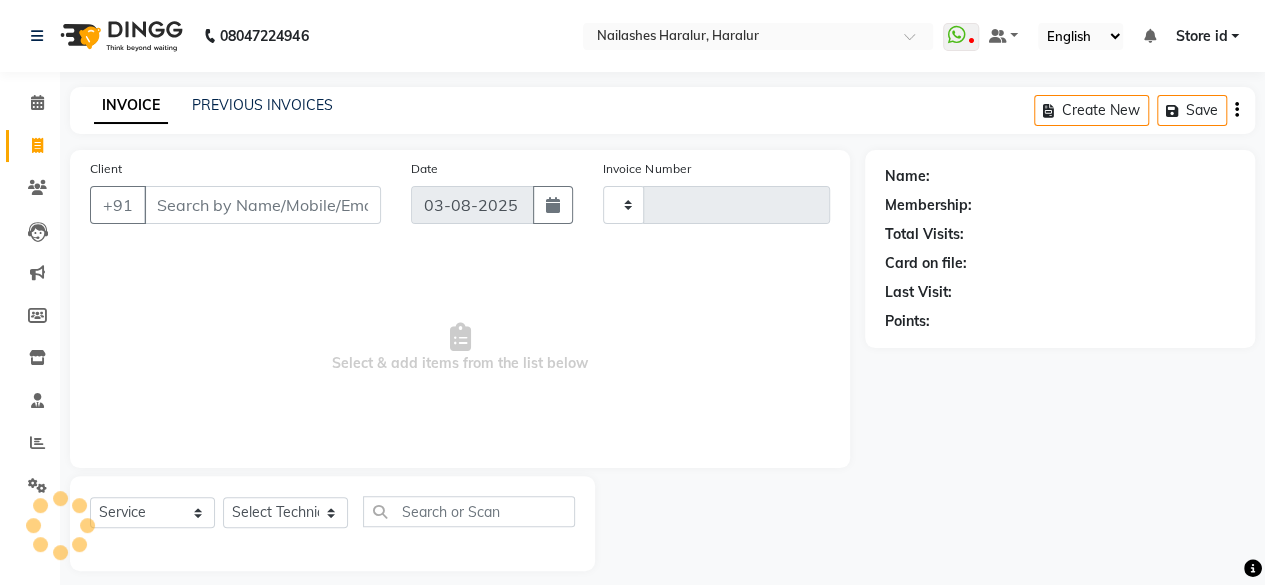 type on "0280" 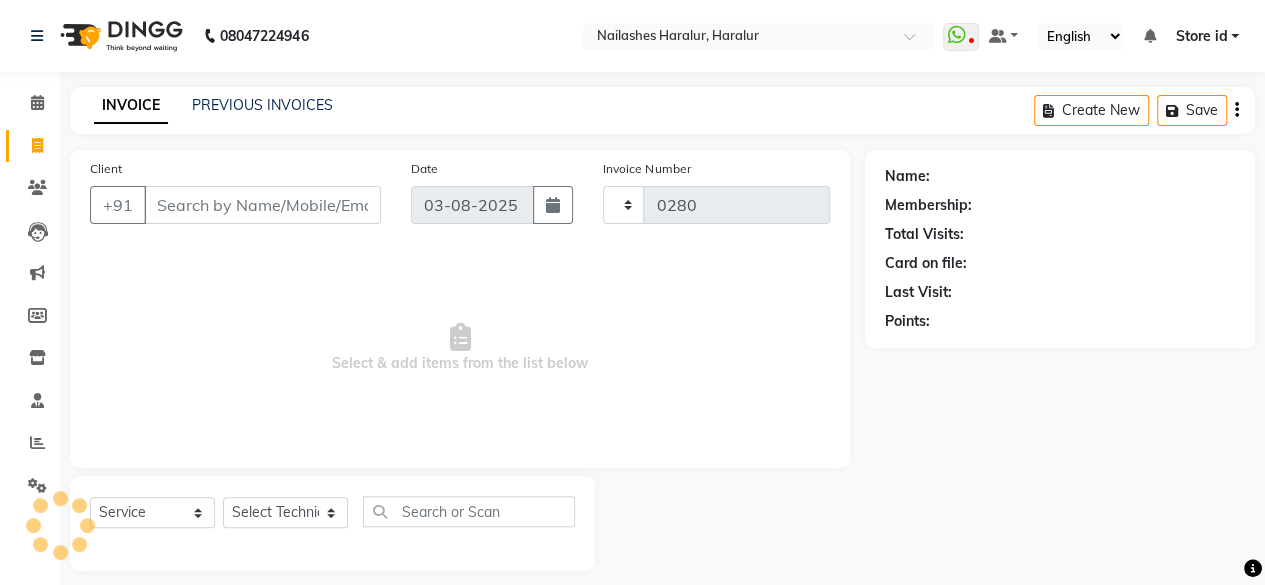 select on "8259" 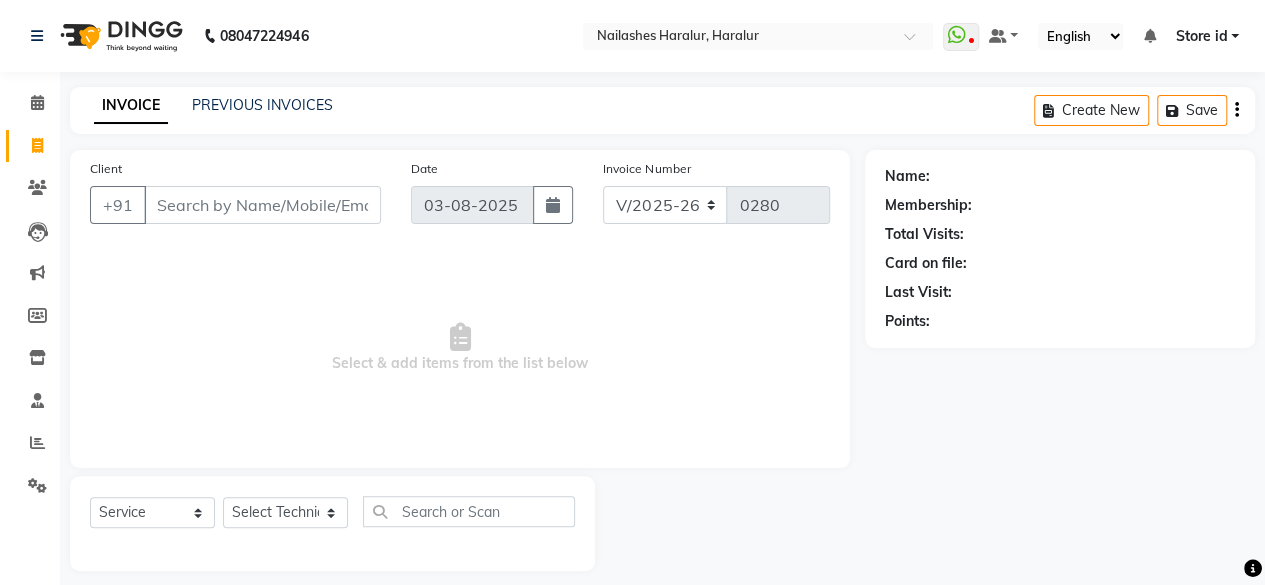 click on "Client" at bounding box center [262, 205] 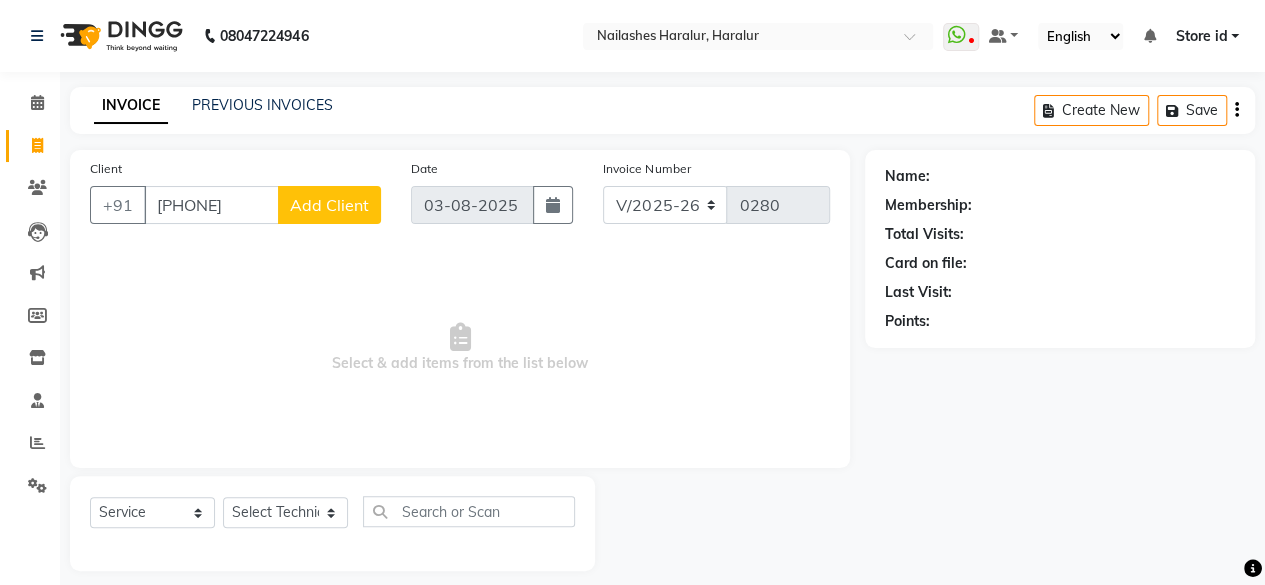 type on "[PHONE]" 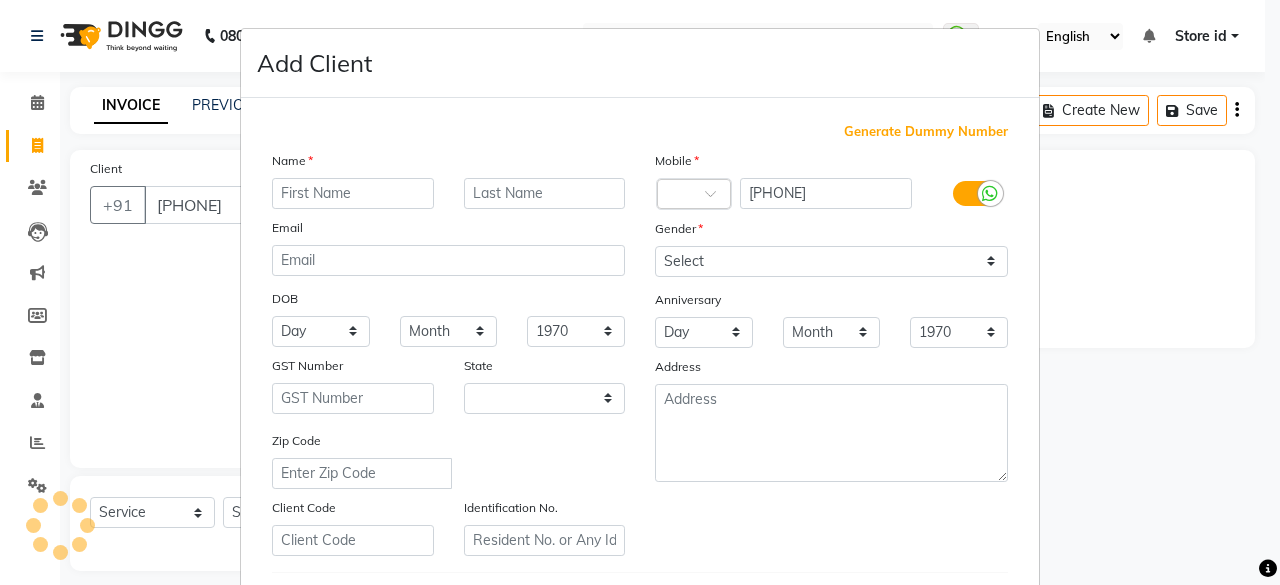 select on "21" 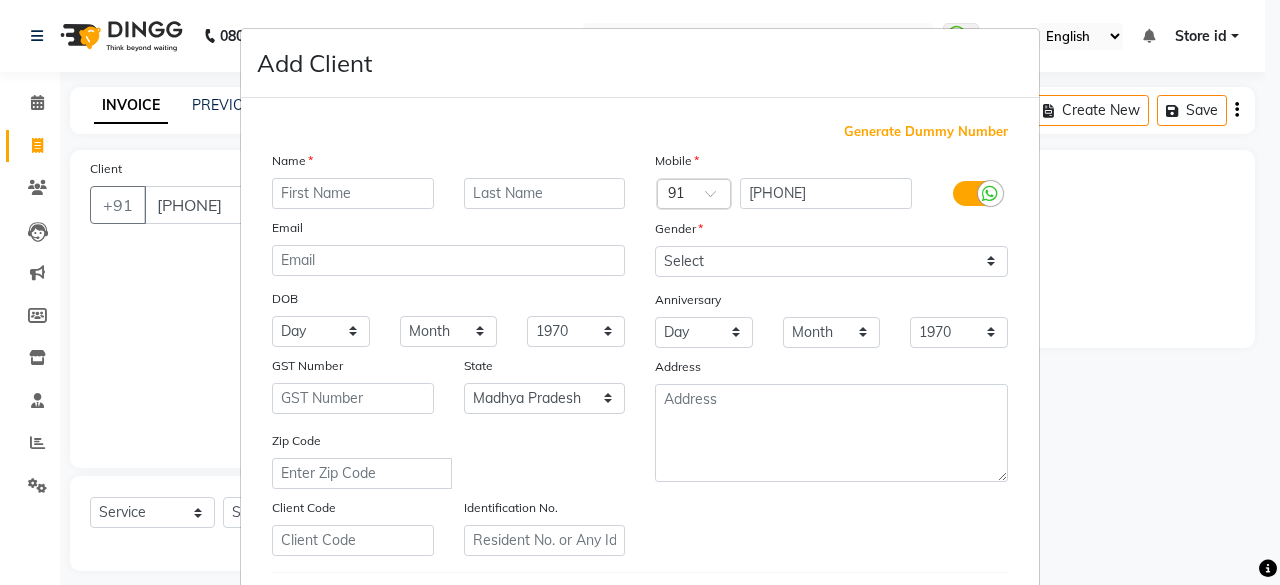 click at bounding box center (353, 193) 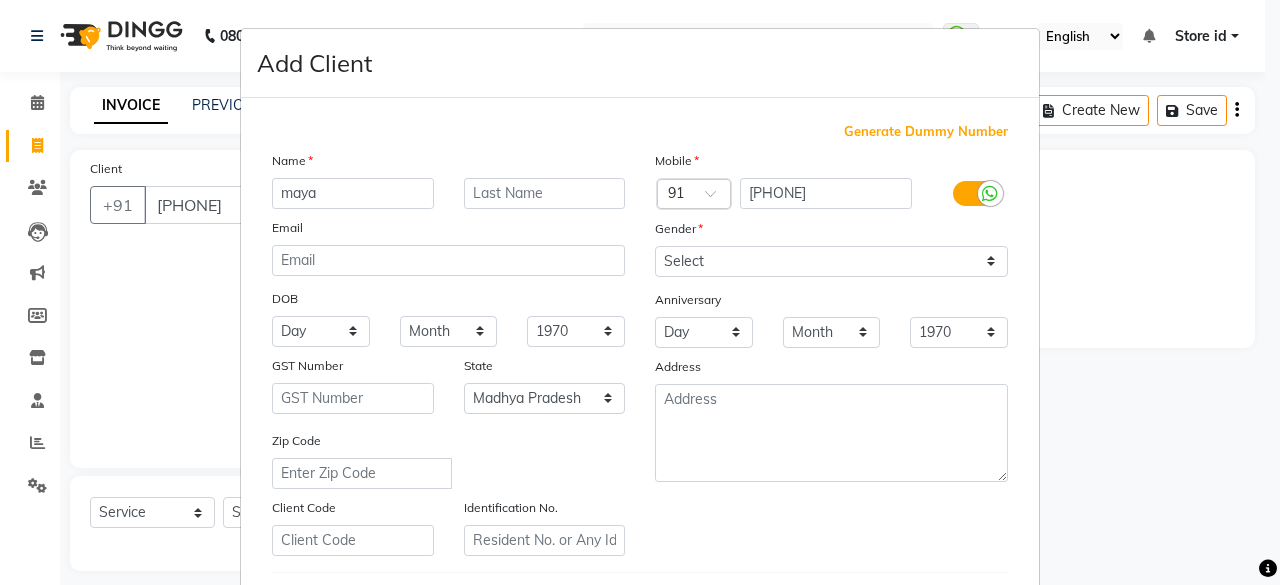 type on "maya" 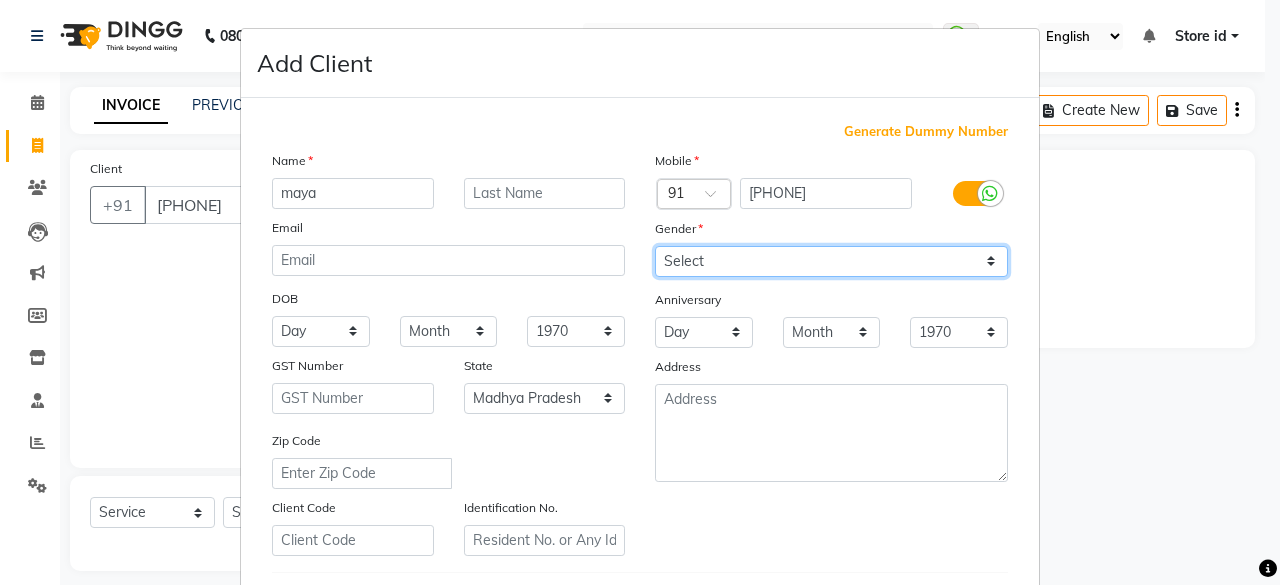 click on "Select Male Female Other Prefer Not To Say" at bounding box center [831, 261] 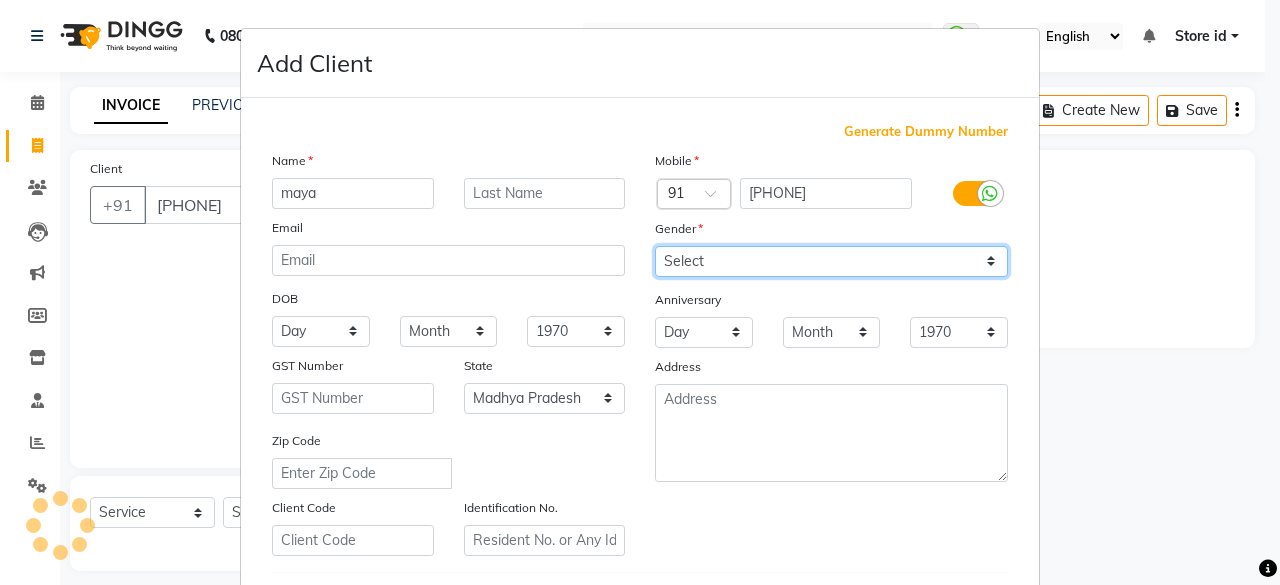 select on "female" 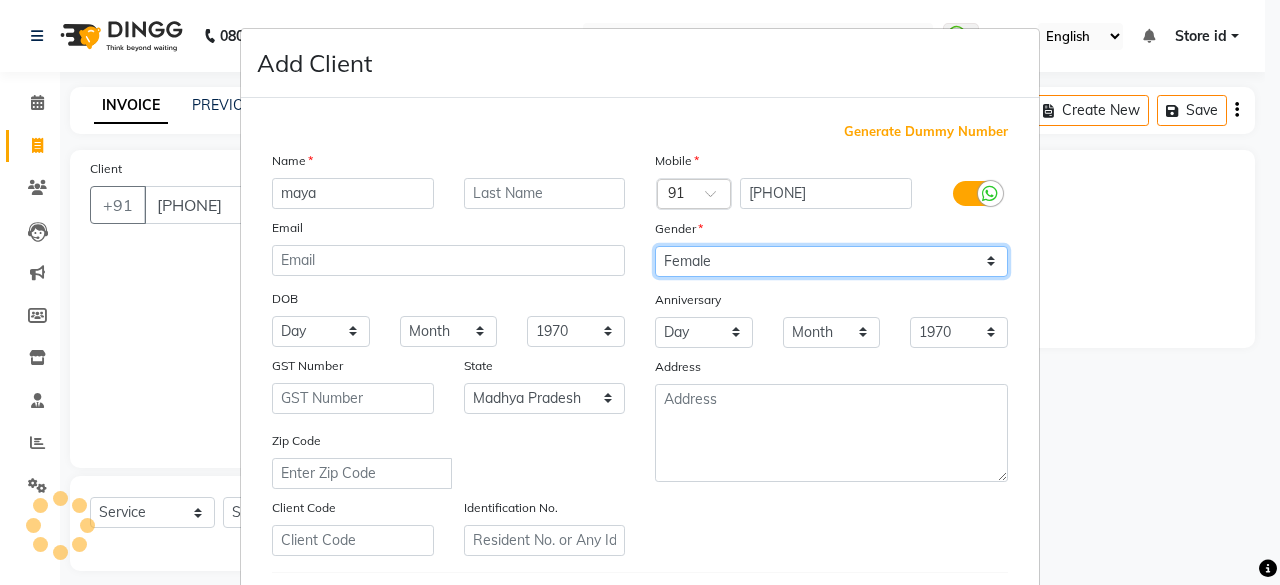 click on "Select Male Female Other Prefer Not To Say" at bounding box center (831, 261) 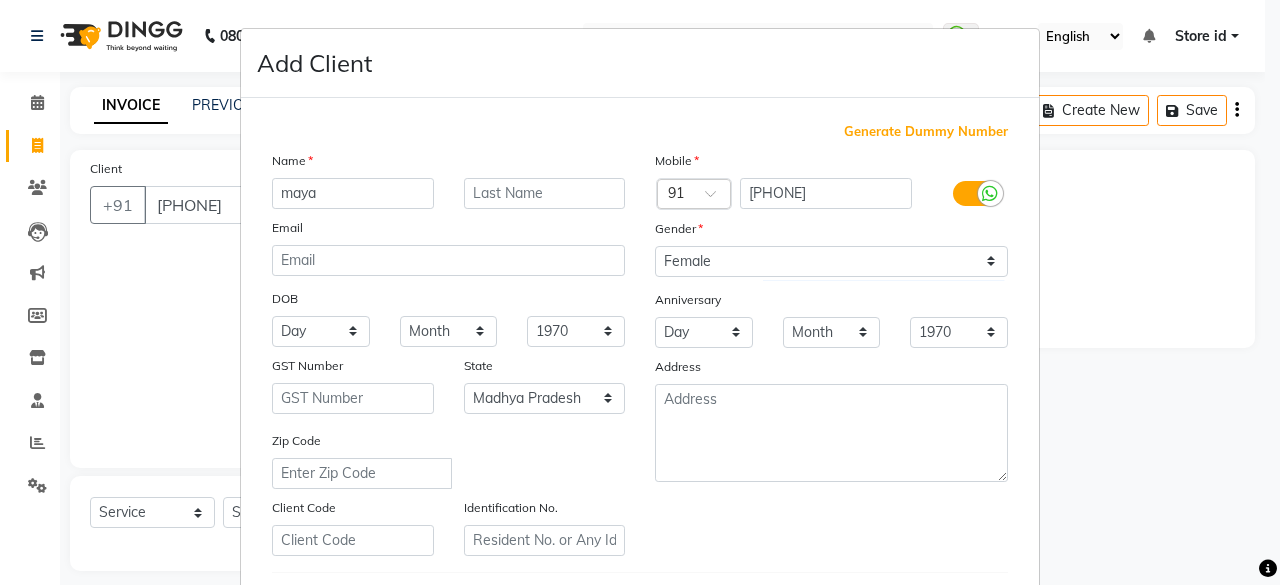 scroll, scrollTop: 240, scrollLeft: 0, axis: vertical 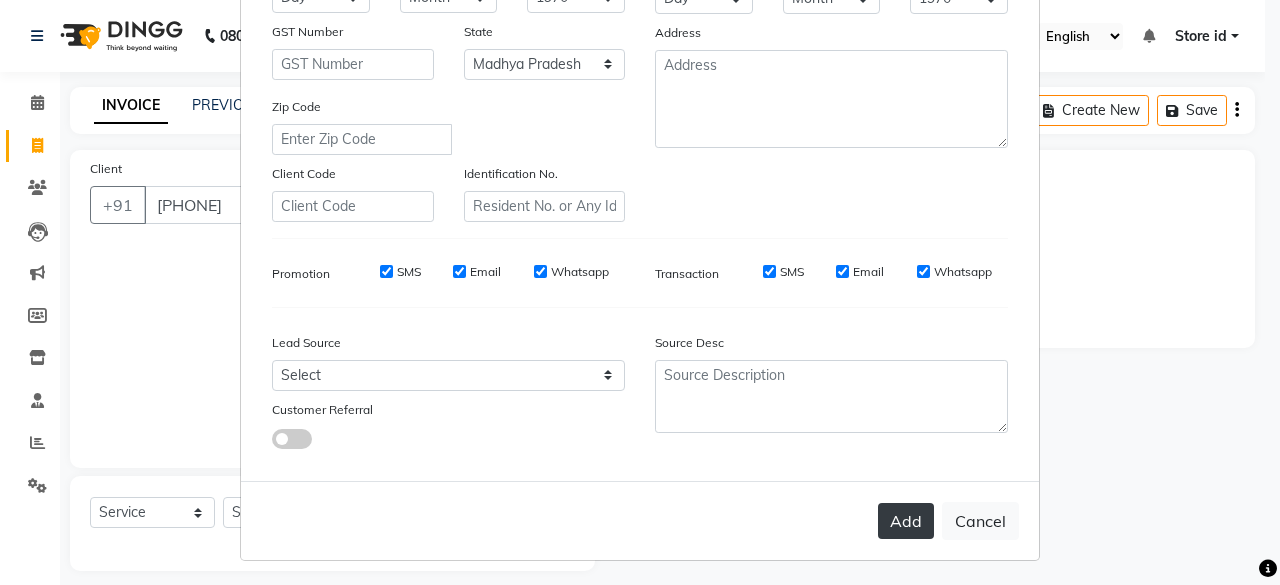 click on "Add" at bounding box center (906, 521) 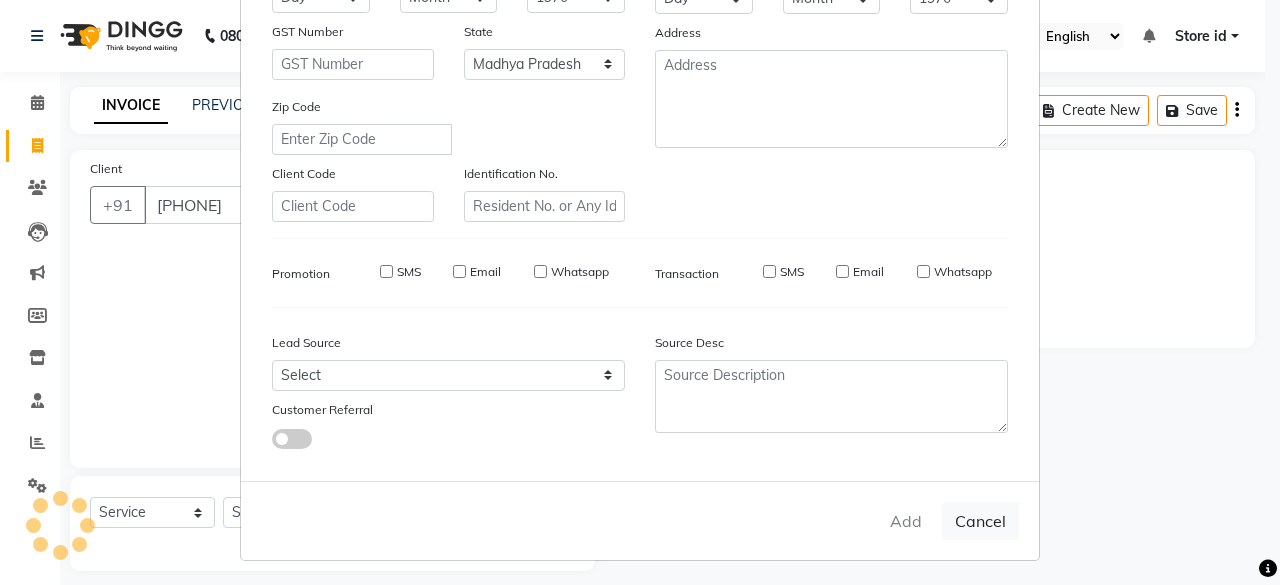 type on "98******04" 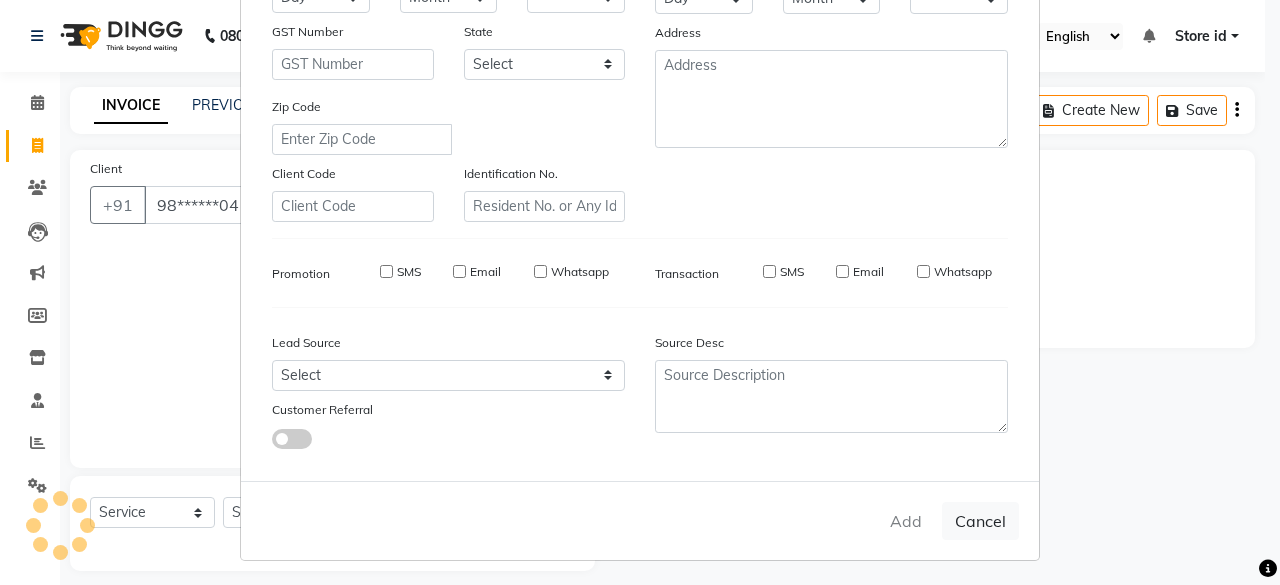 checkbox on "false" 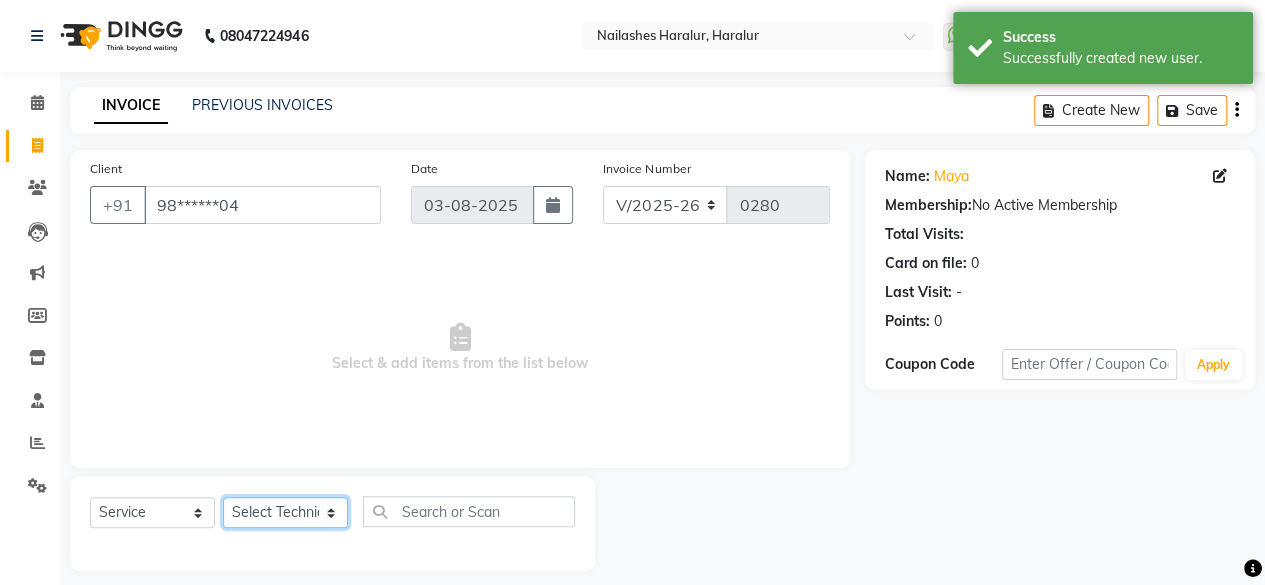 drag, startPoint x: 275, startPoint y: 507, endPoint x: 282, endPoint y: 413, distance: 94.26028 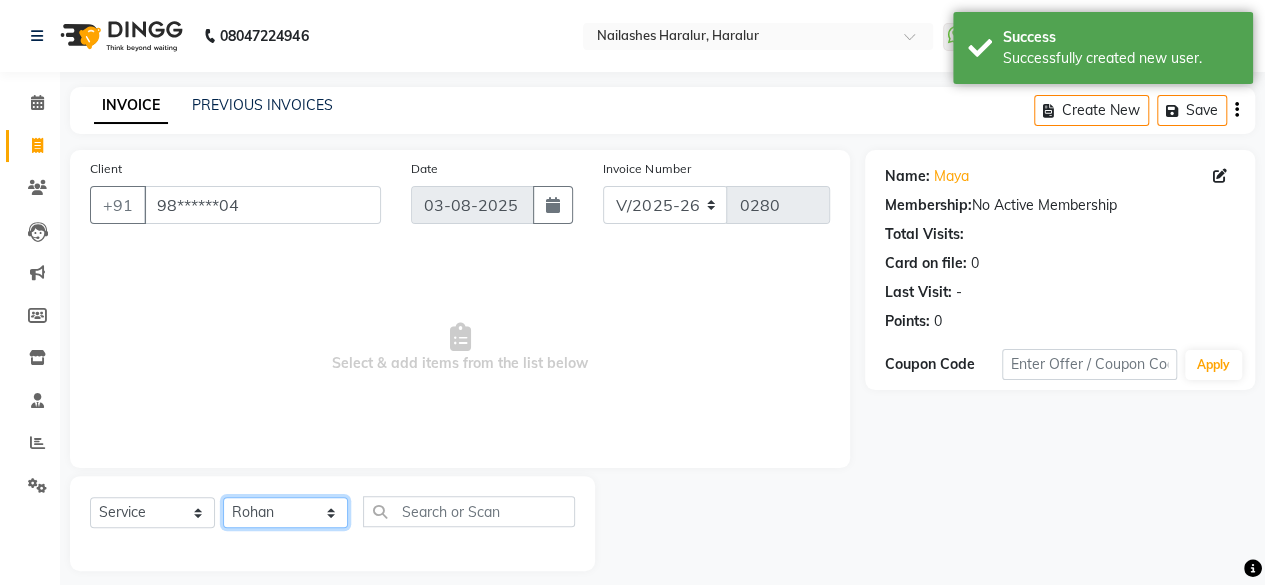click on "Select Technician Deepak Singh Ravi Rohan rohit sahib Store id" 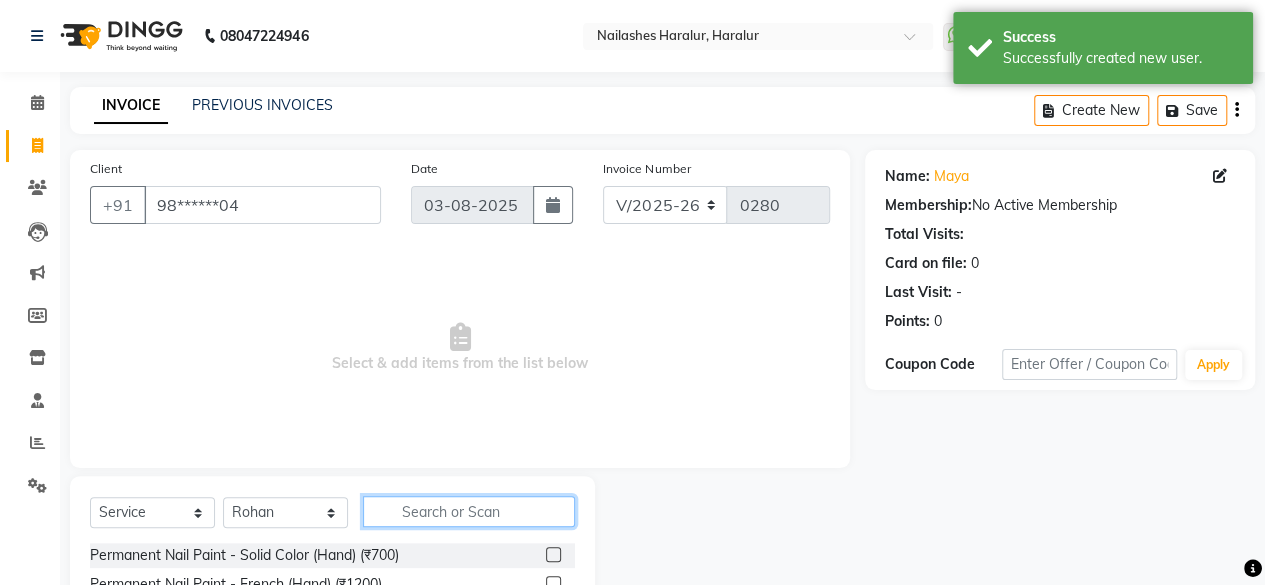 click 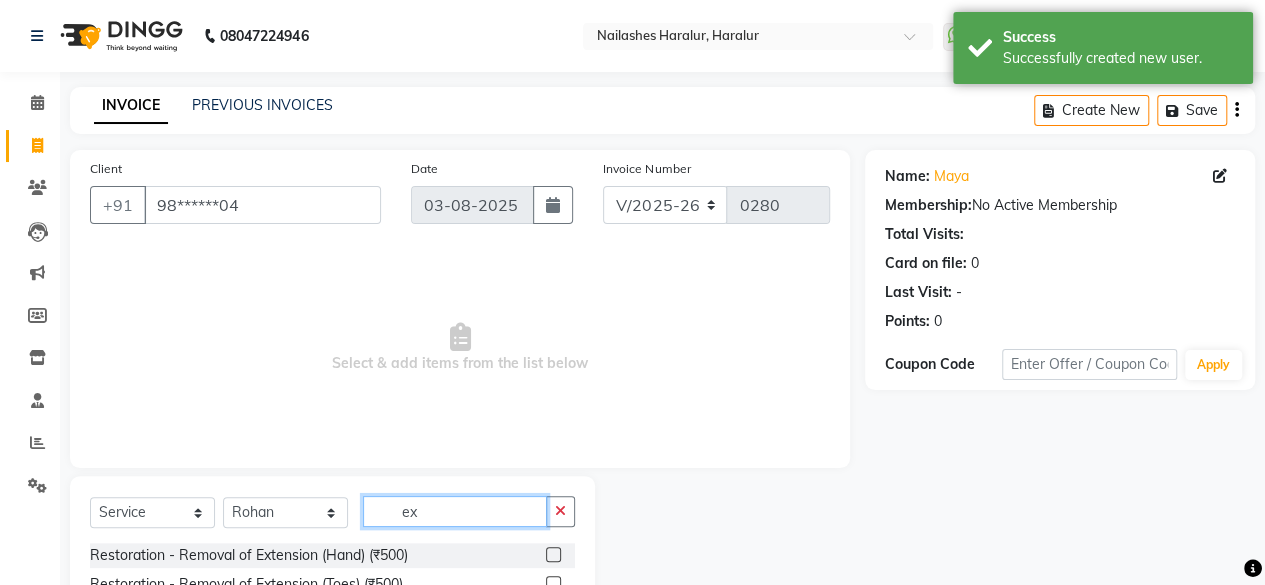 scroll, scrollTop: 131, scrollLeft: 0, axis: vertical 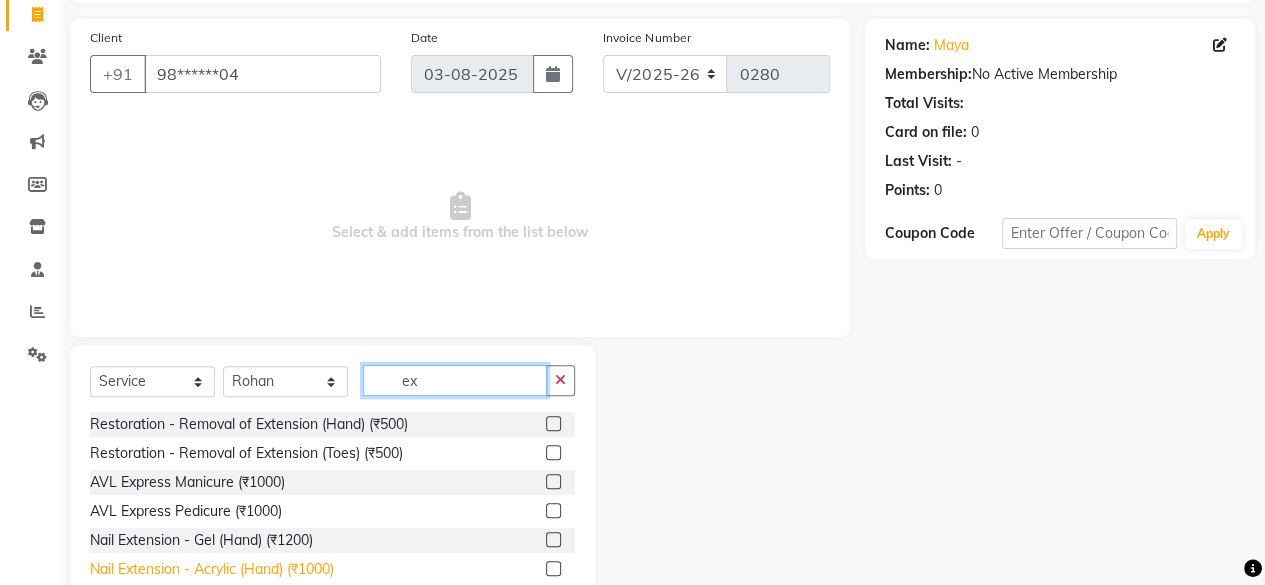 type on "ex" 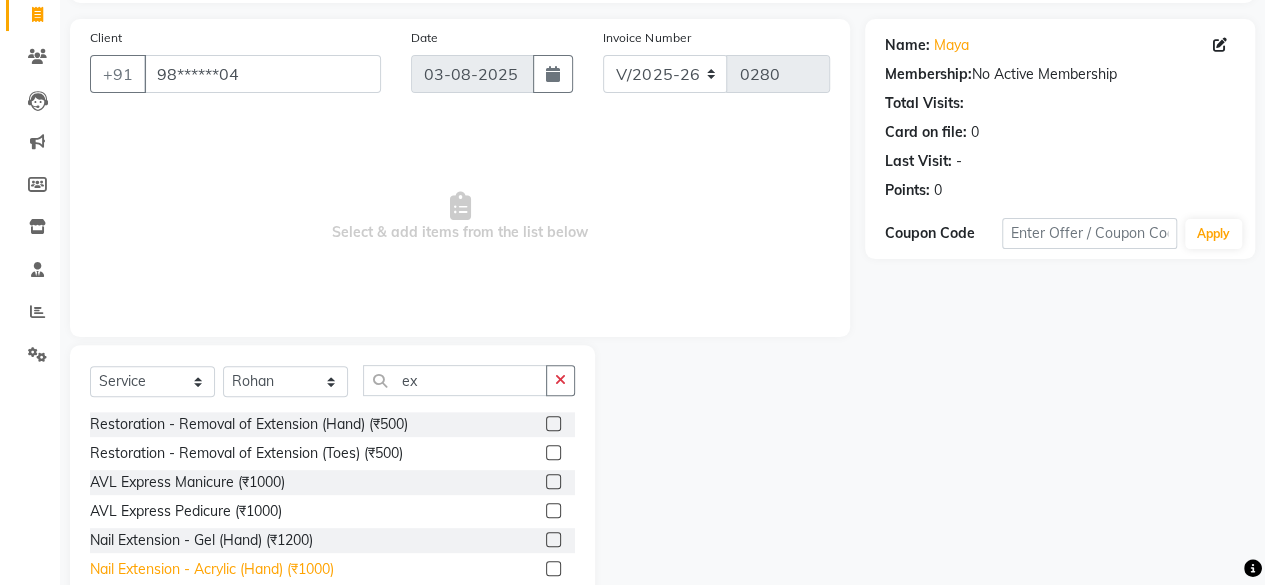 click on "Nail Extension - Acrylic (Hand) (₹1000)" 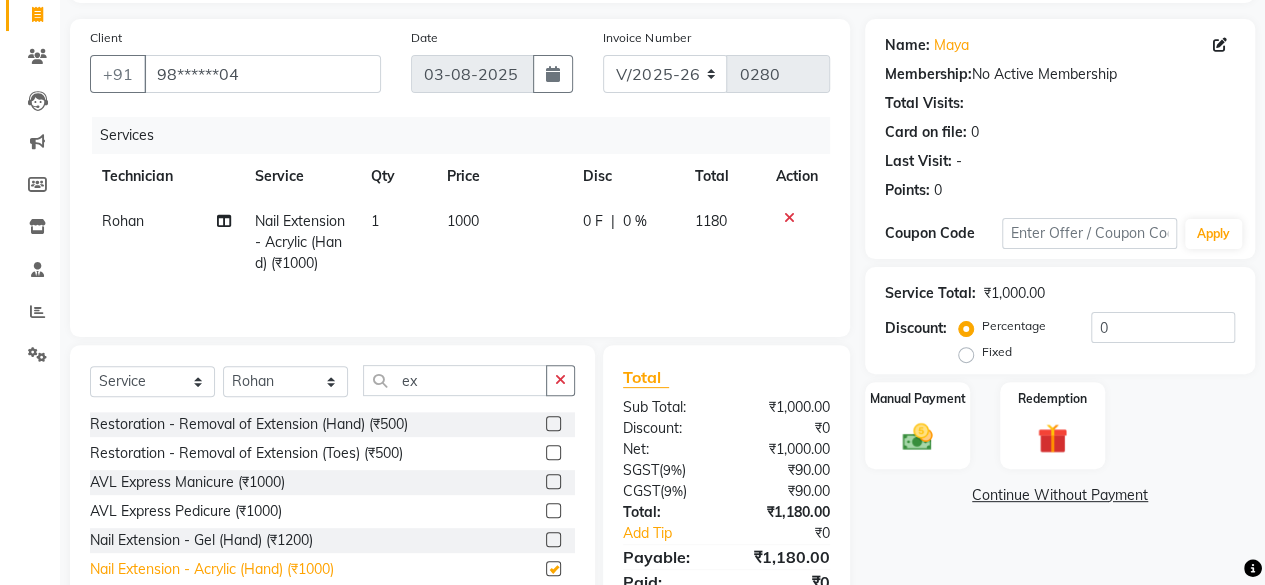 checkbox on "false" 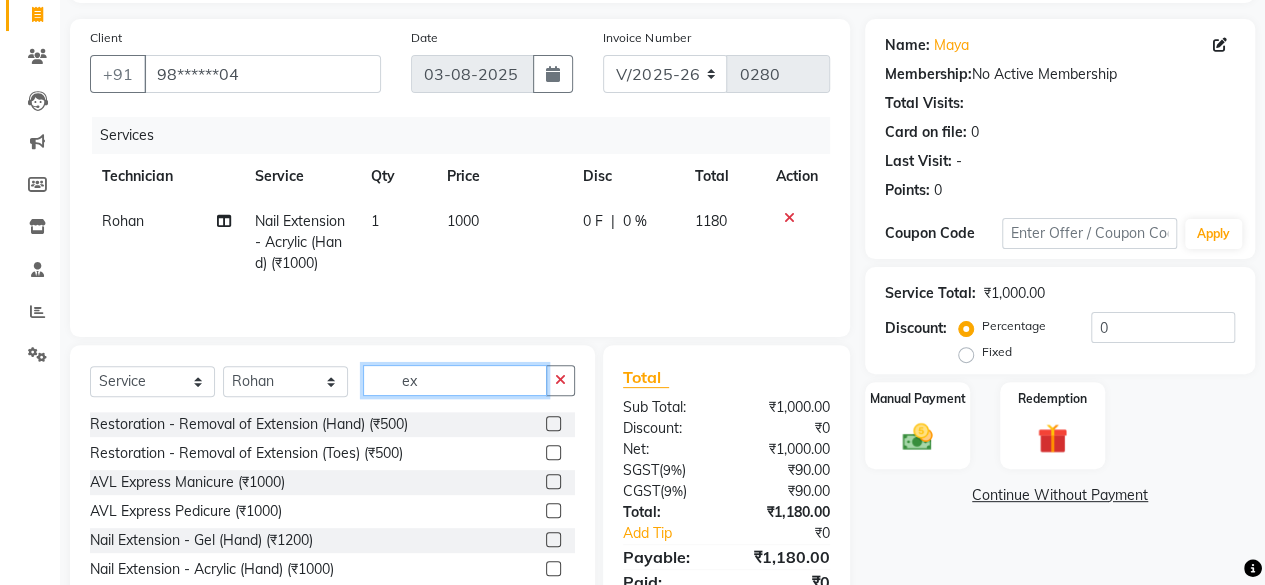 click on "ex" 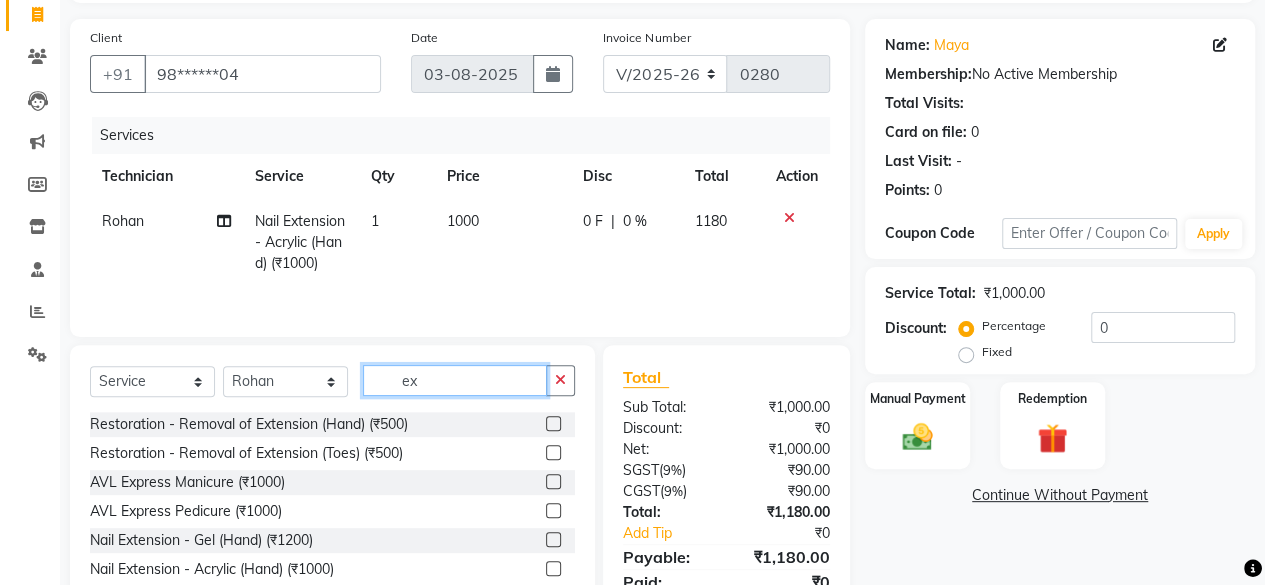 type on "e" 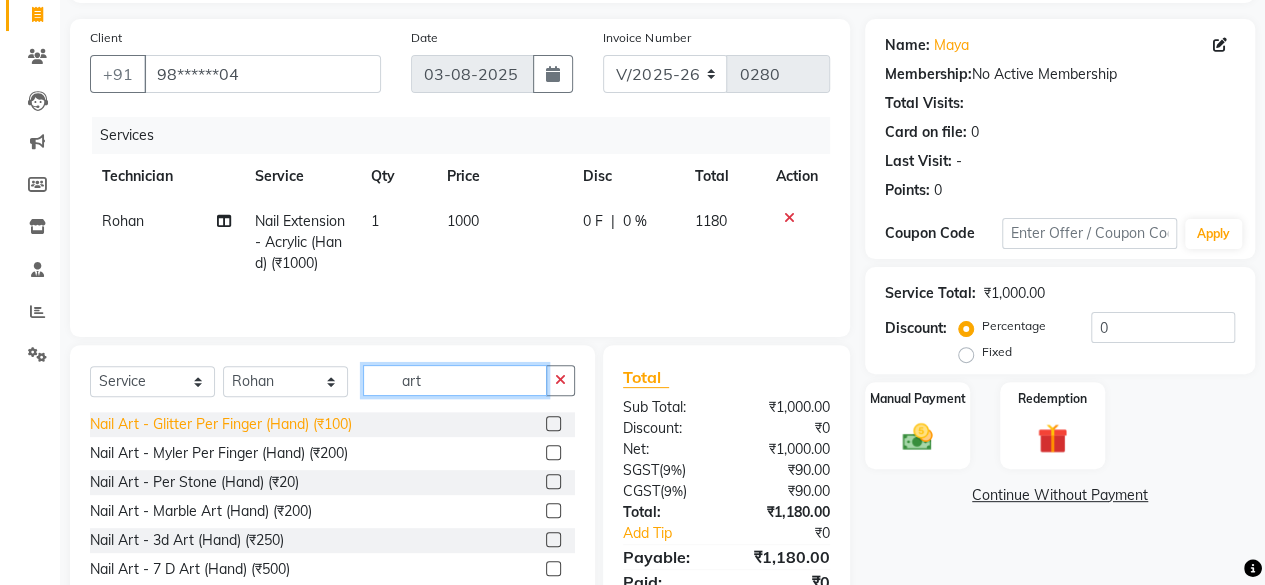 type on "art" 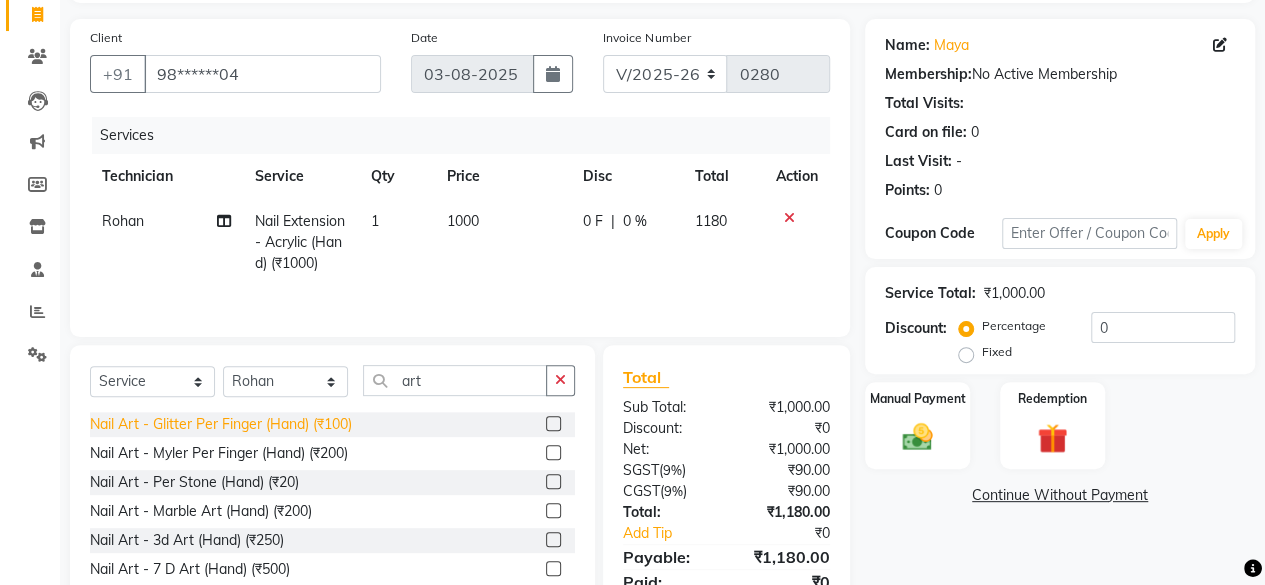 click on "Nail Art - Glitter Per Finger (Hand) (₹100)" 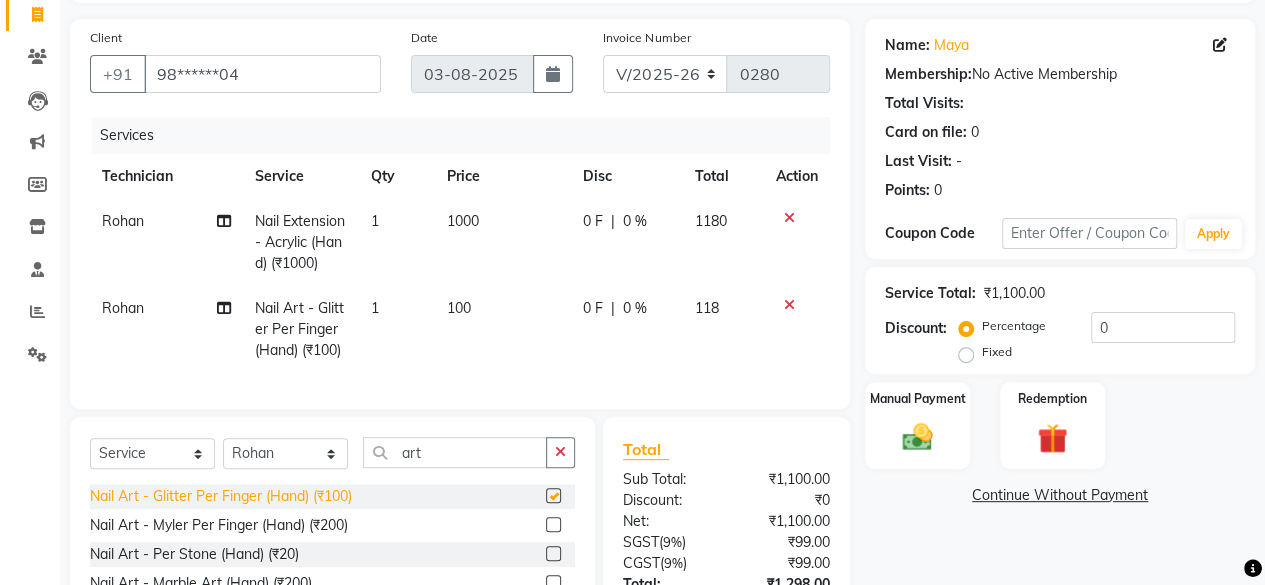 checkbox on "false" 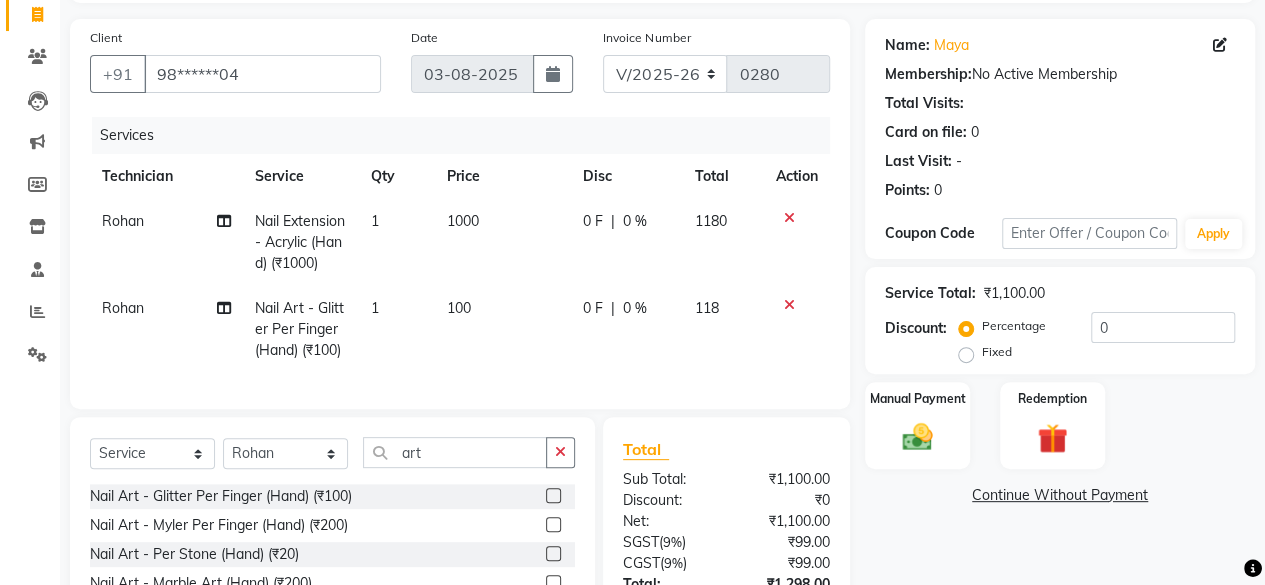 click on "1" 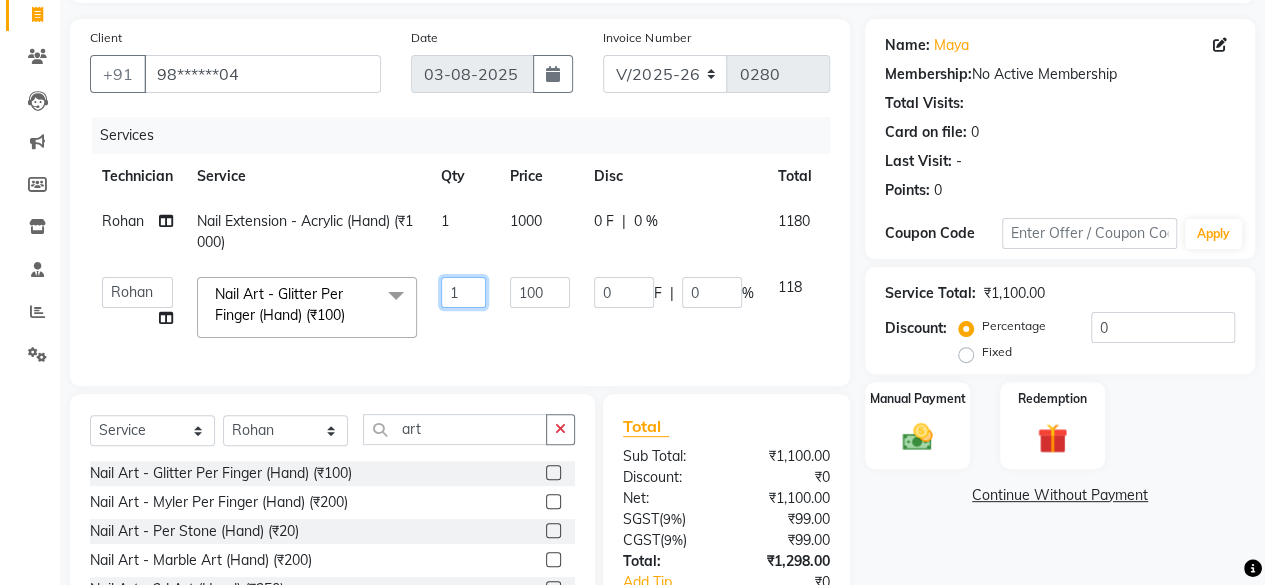 click on "1" 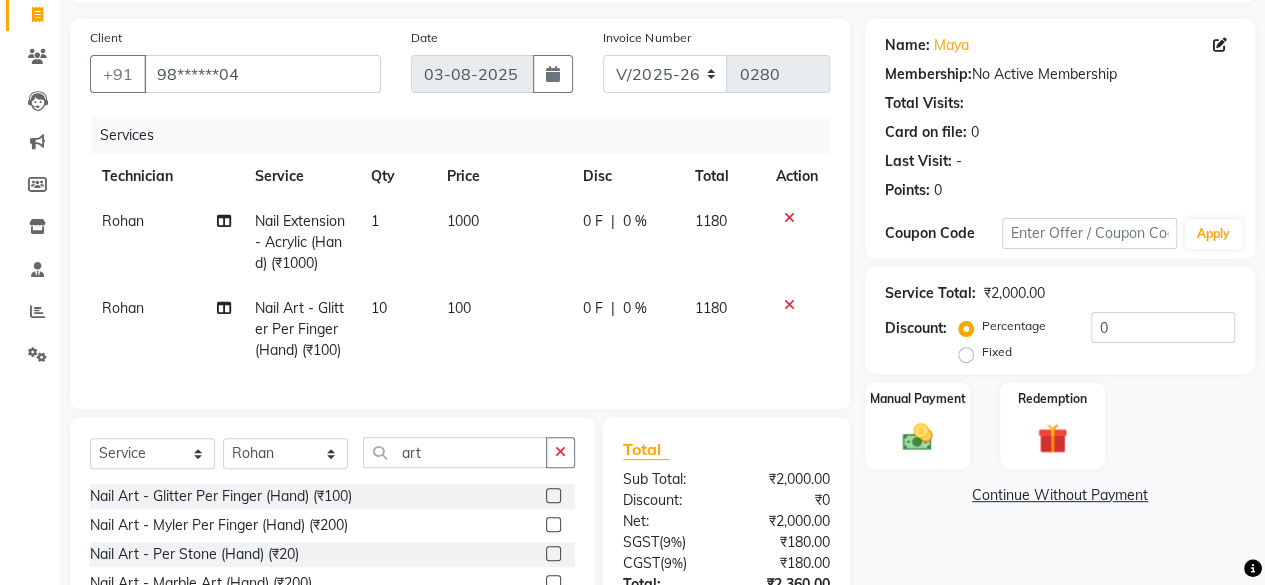 click on "Name: [NAME] Membership:  No Active Membership  Total Visits:   Card on file:  0 Last Visit:   - Points:   0  Coupon Code Apply Service Total:  ₹2,000.00  Discount:  Percentage   Fixed  0 Manual Payment Redemption  Continue Without Payment" 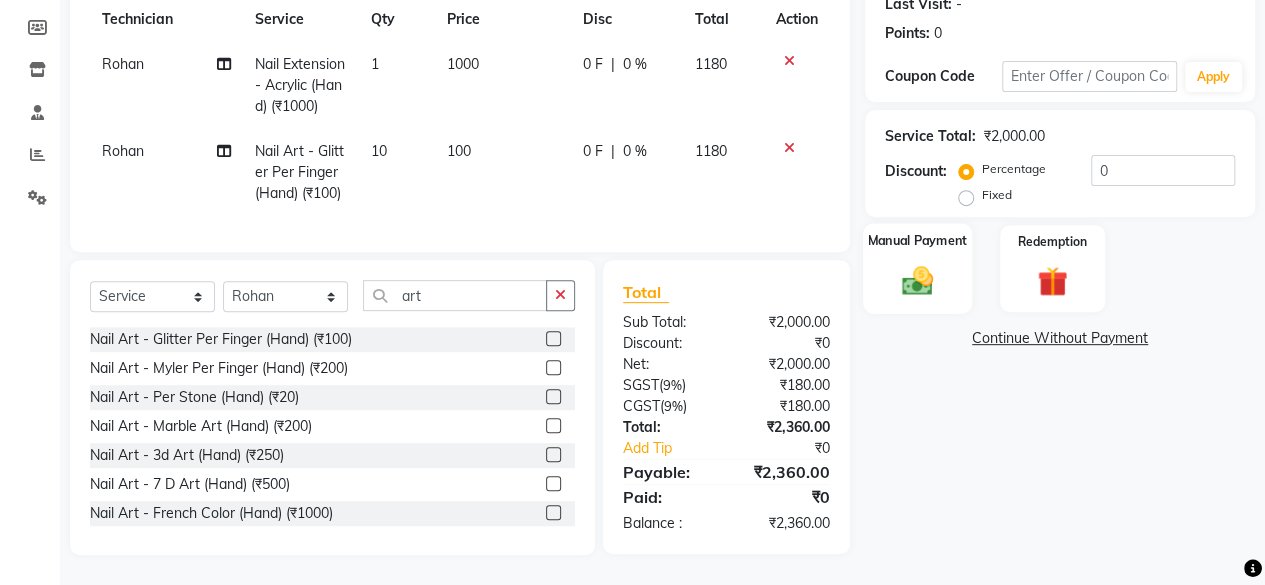 click on "Manual Payment" 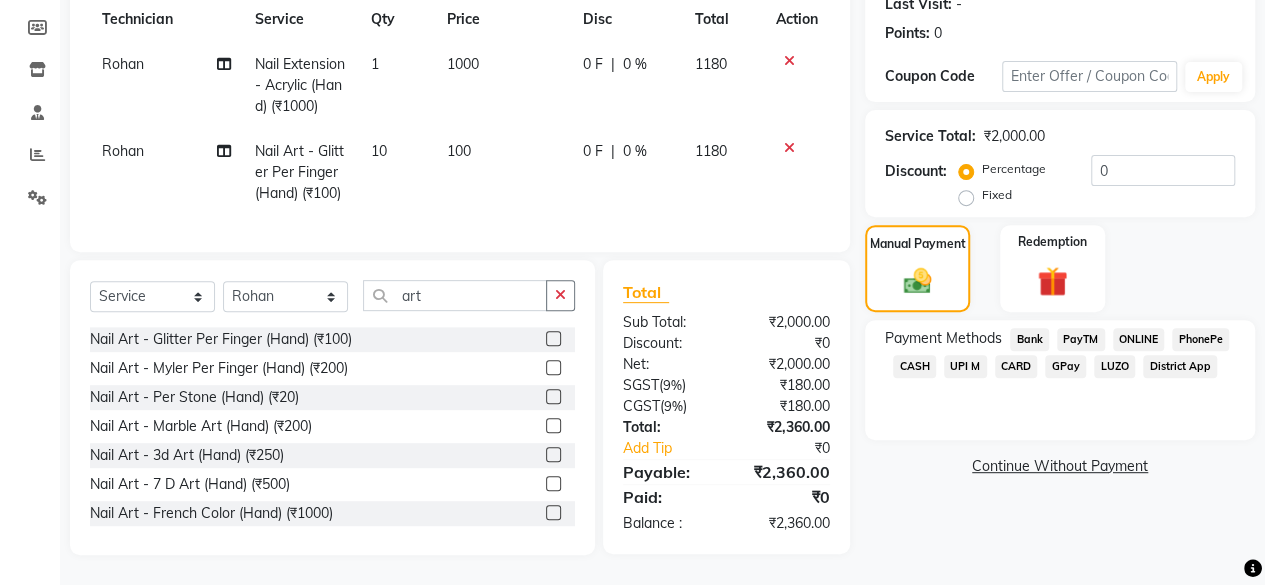 click on "ONLINE" 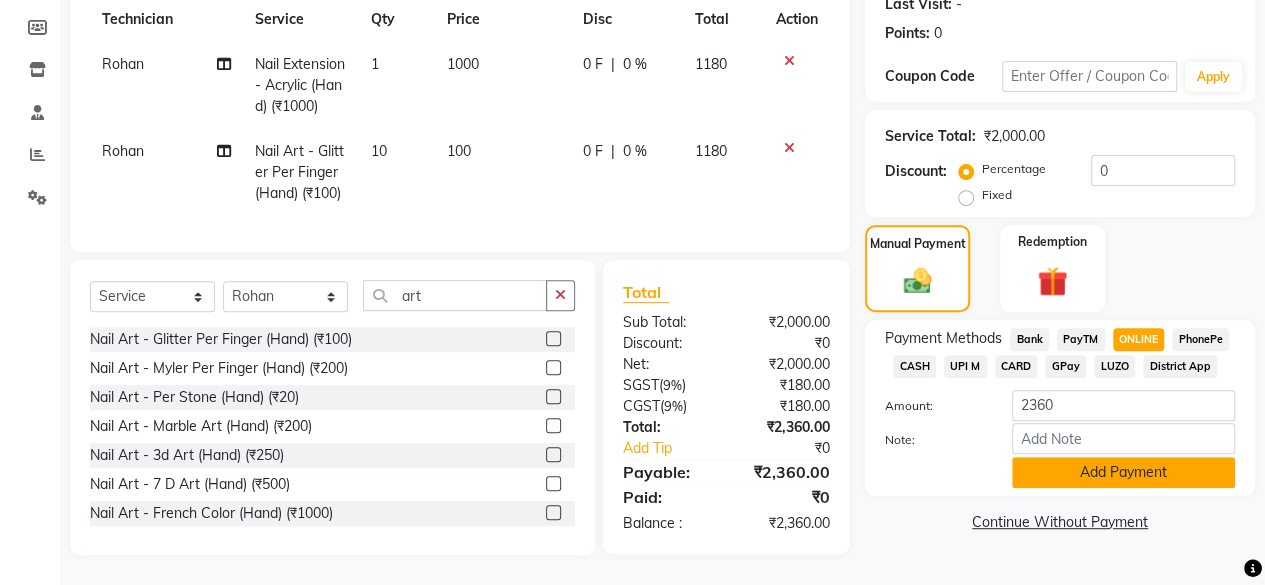click on "Add Payment" 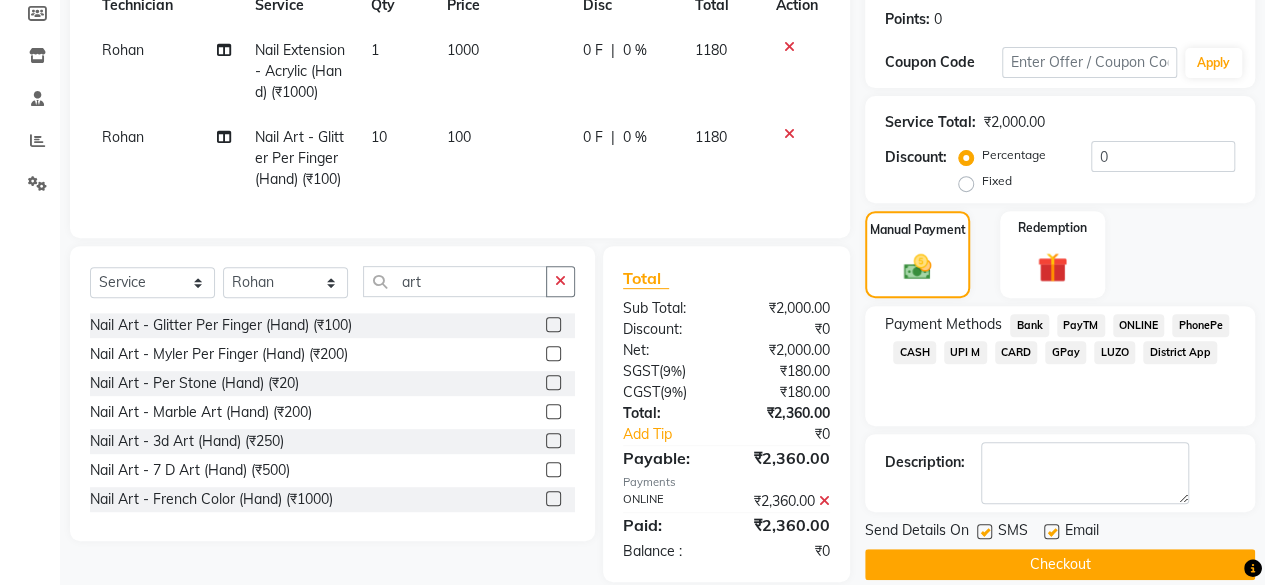 scroll, scrollTop: 342, scrollLeft: 0, axis: vertical 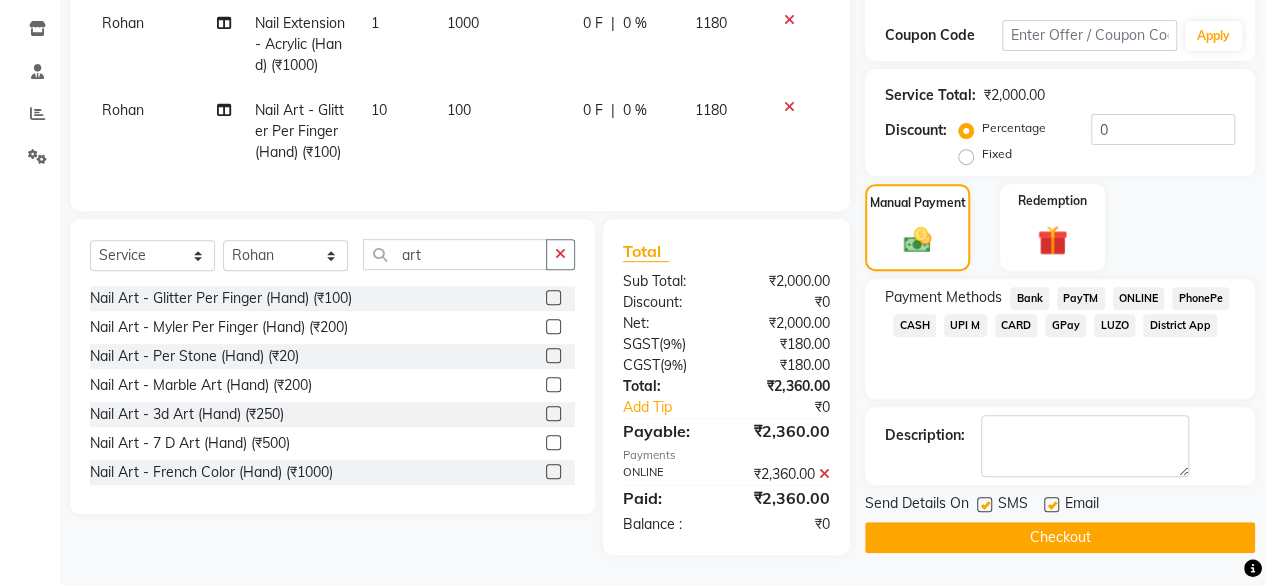 click on "Checkout" 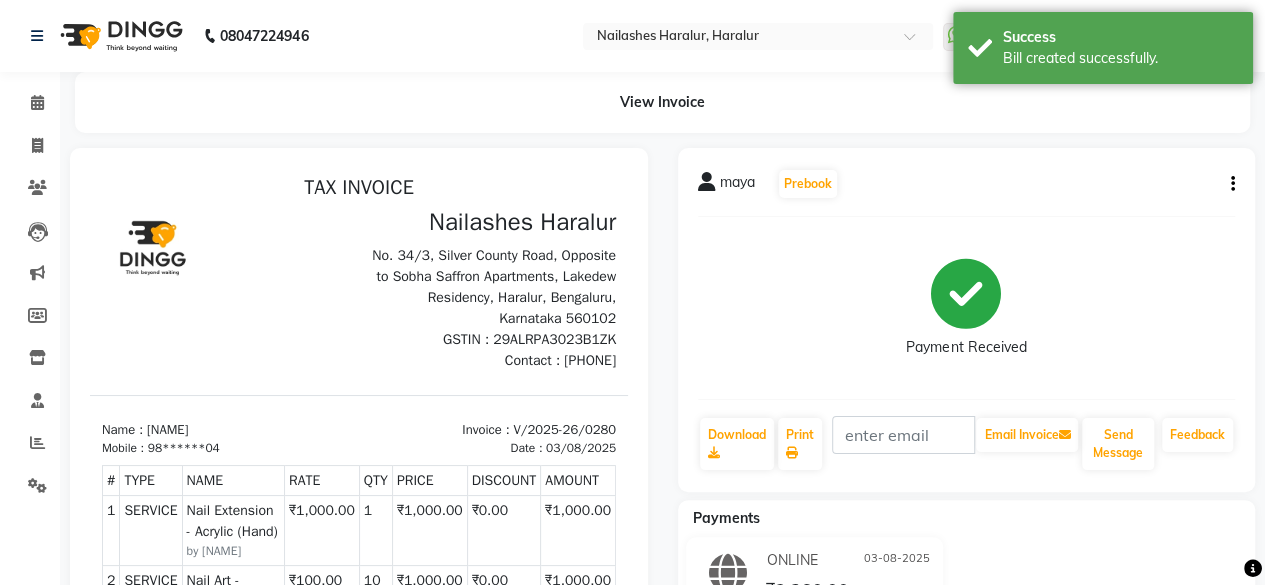 scroll, scrollTop: 0, scrollLeft: 0, axis: both 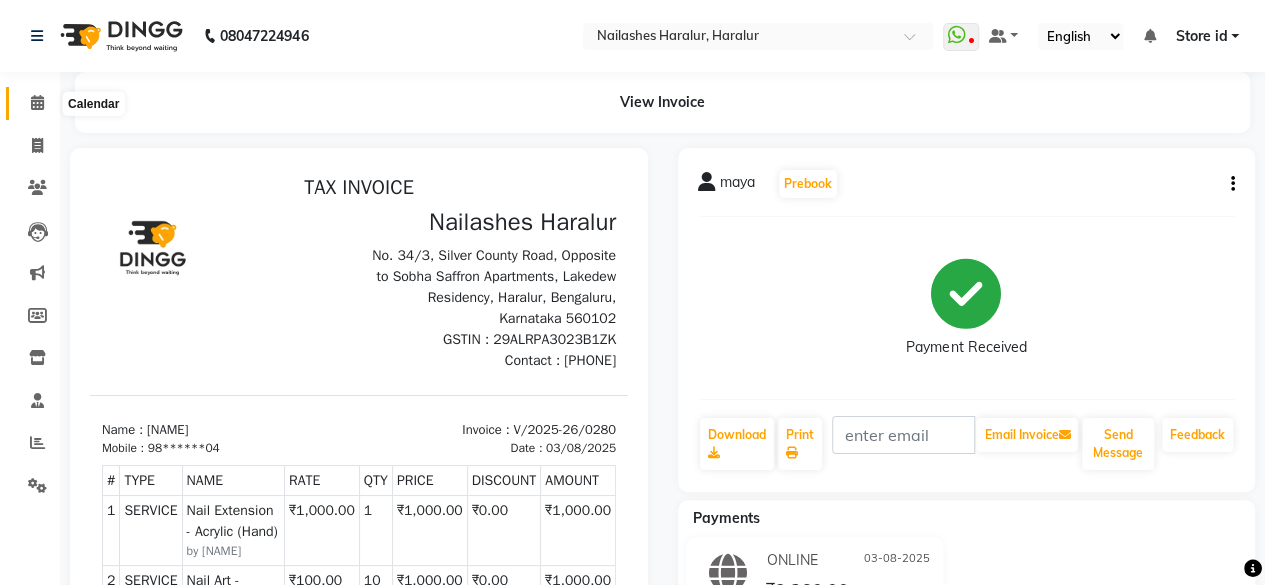click 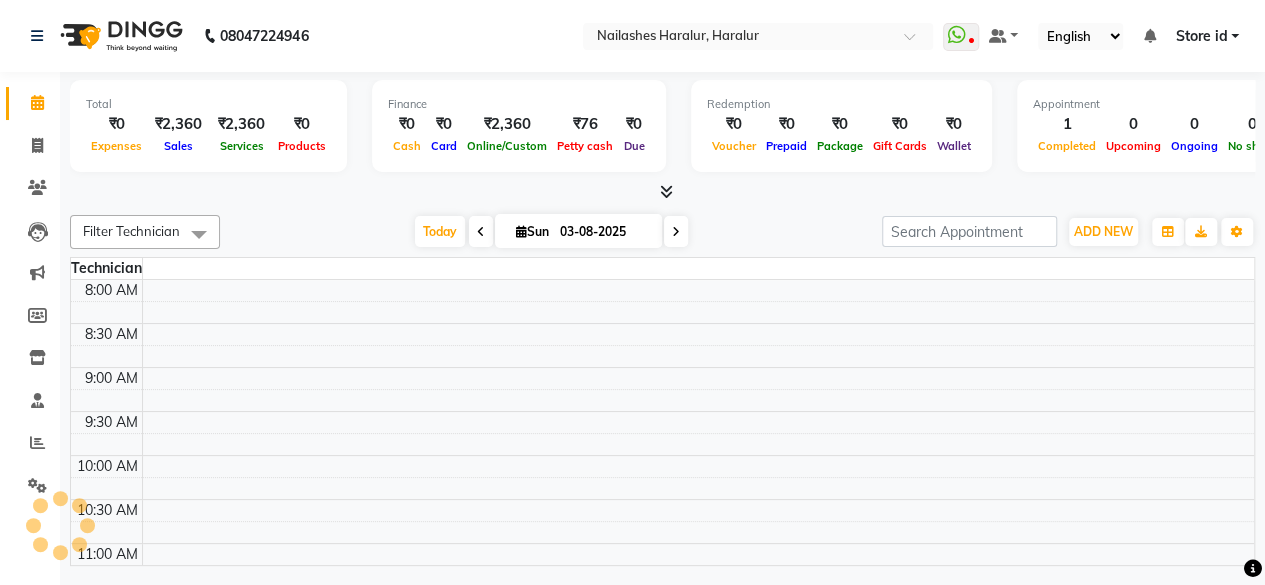 scroll, scrollTop: 0, scrollLeft: 0, axis: both 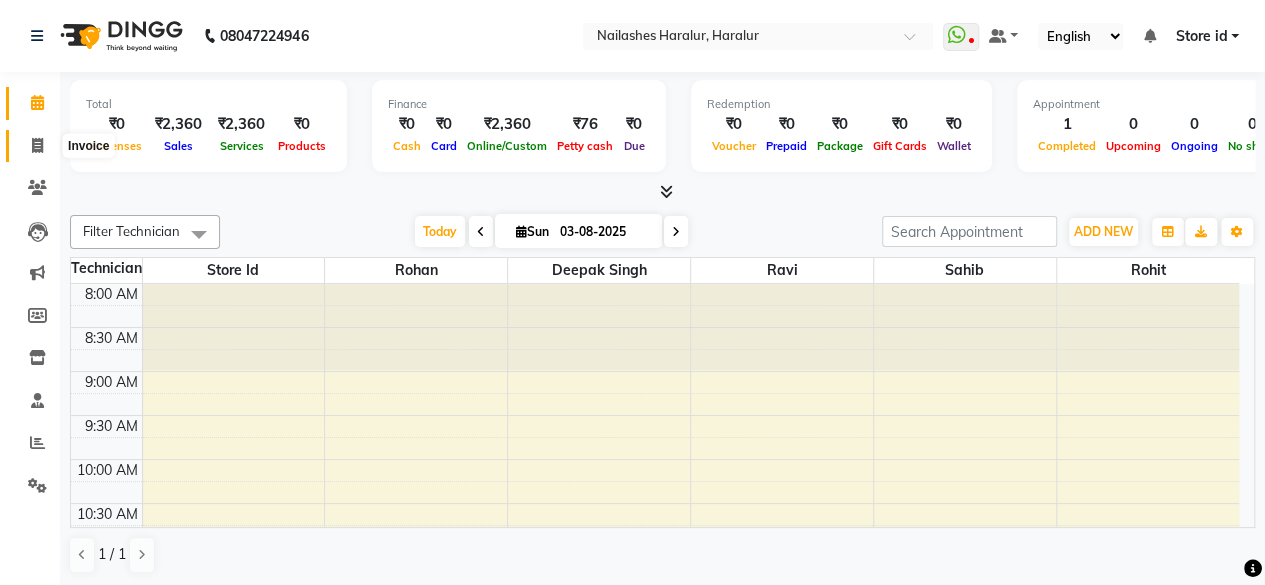 click 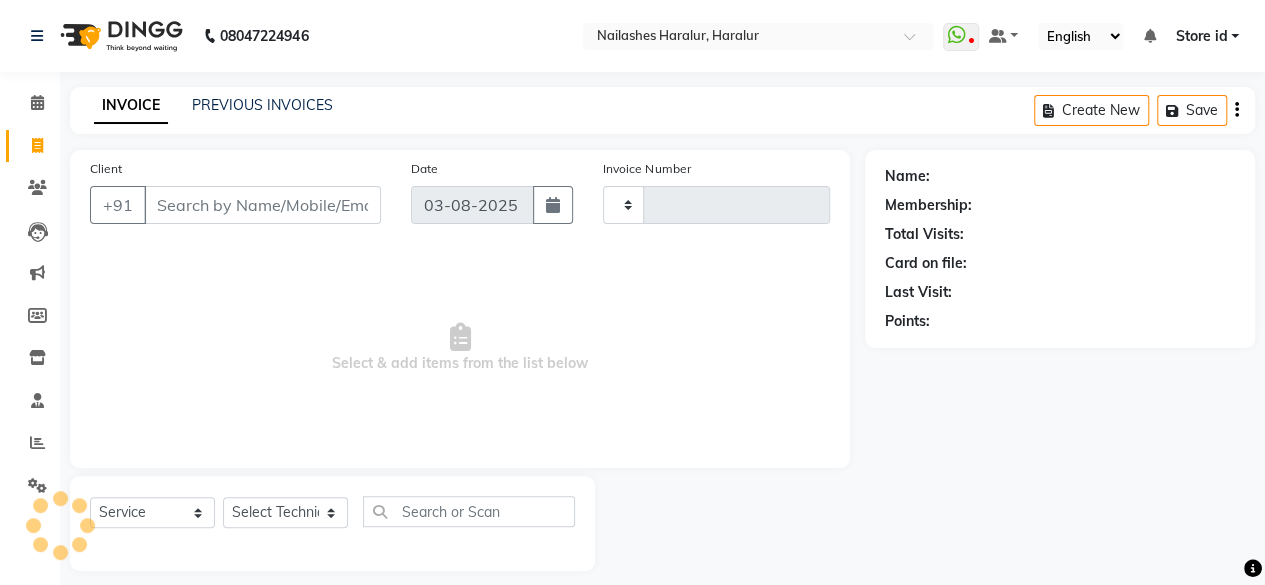 type on "0281" 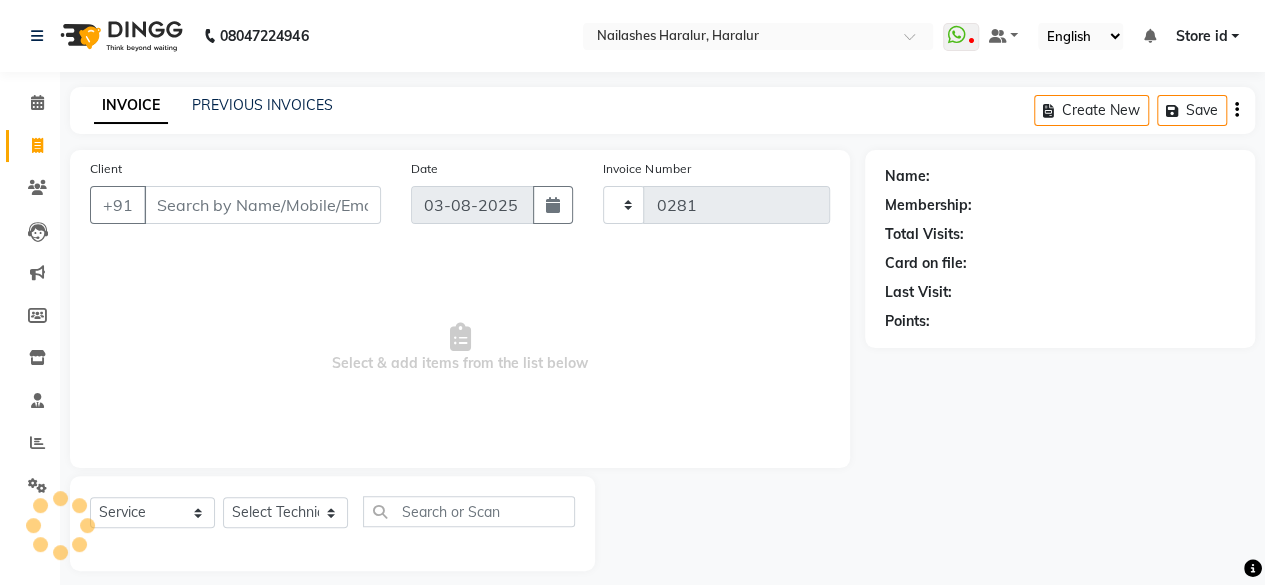 select on "8259" 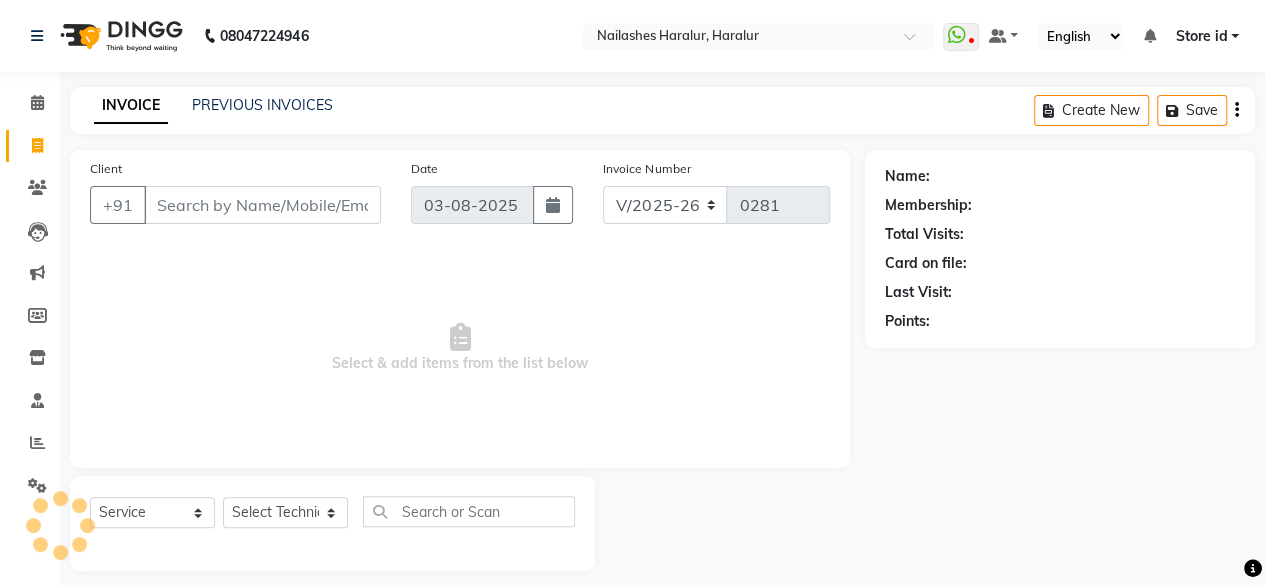 click on "Client" at bounding box center [262, 205] 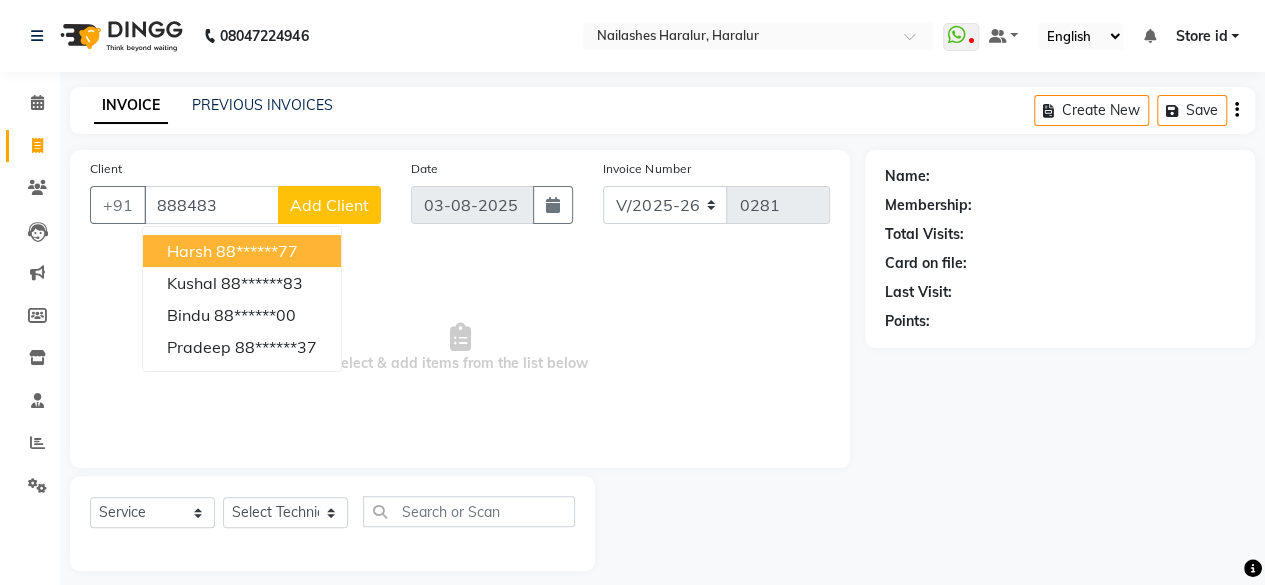 click on "Harsh" at bounding box center (189, 251) 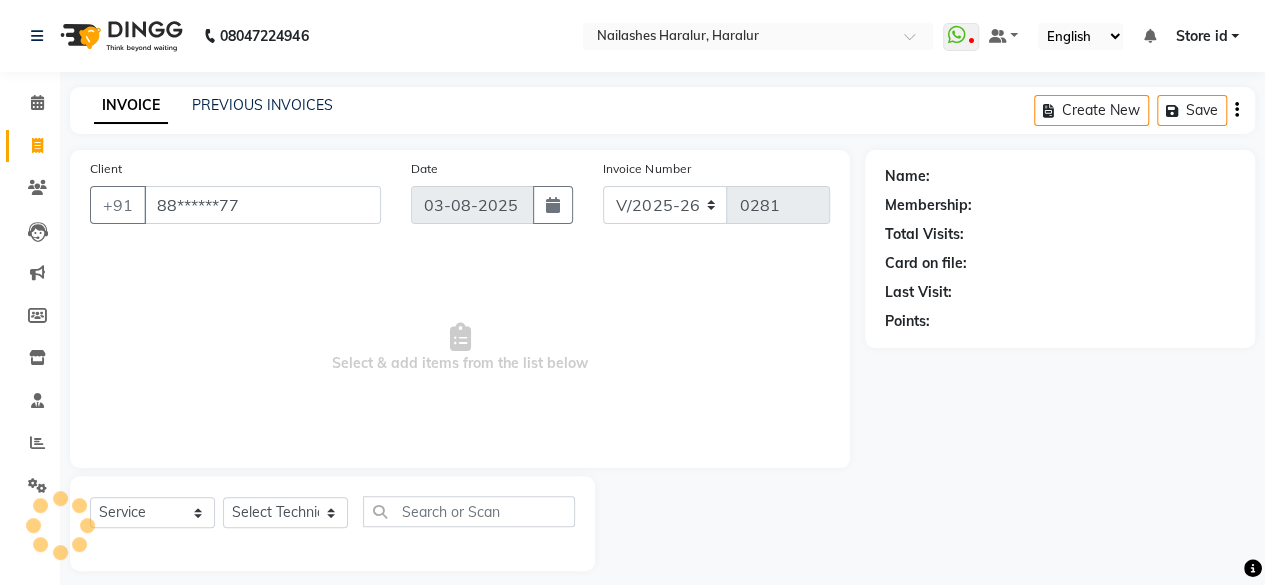 type on "88******77" 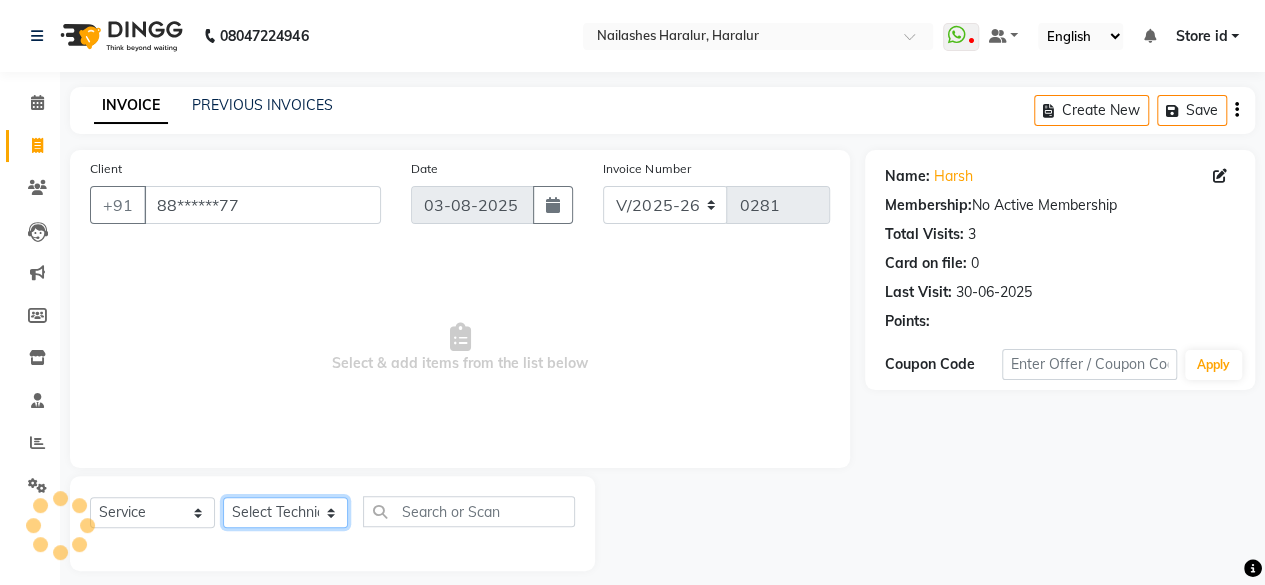 click on "Select Technician Deepak Singh Ravi Rohan rohit sahib Store id" 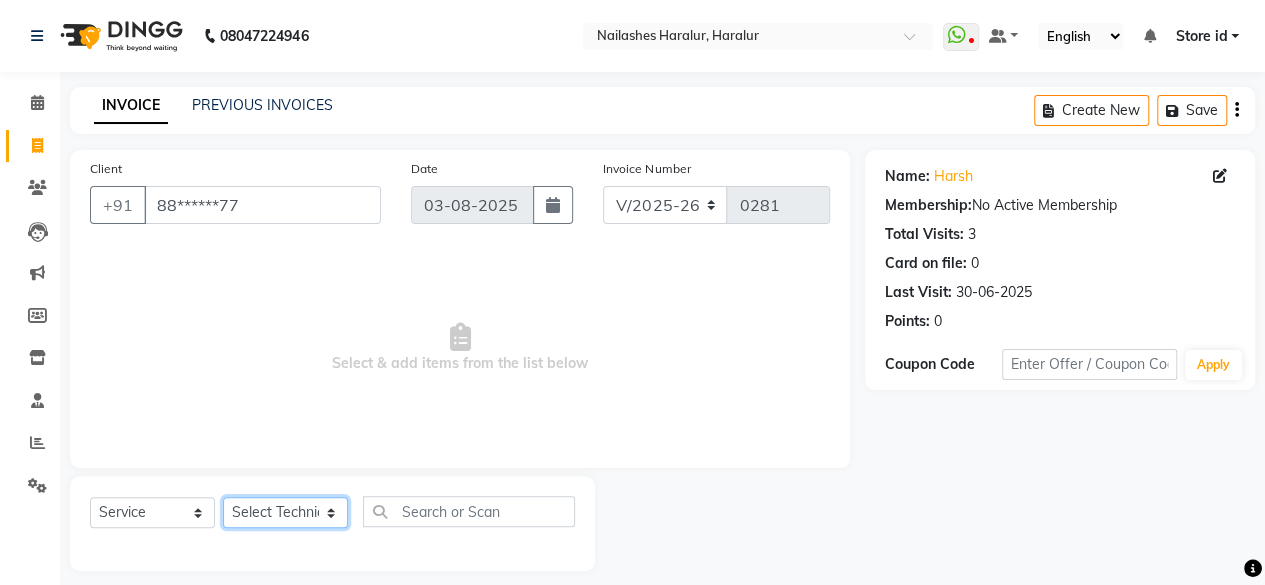select on "82345" 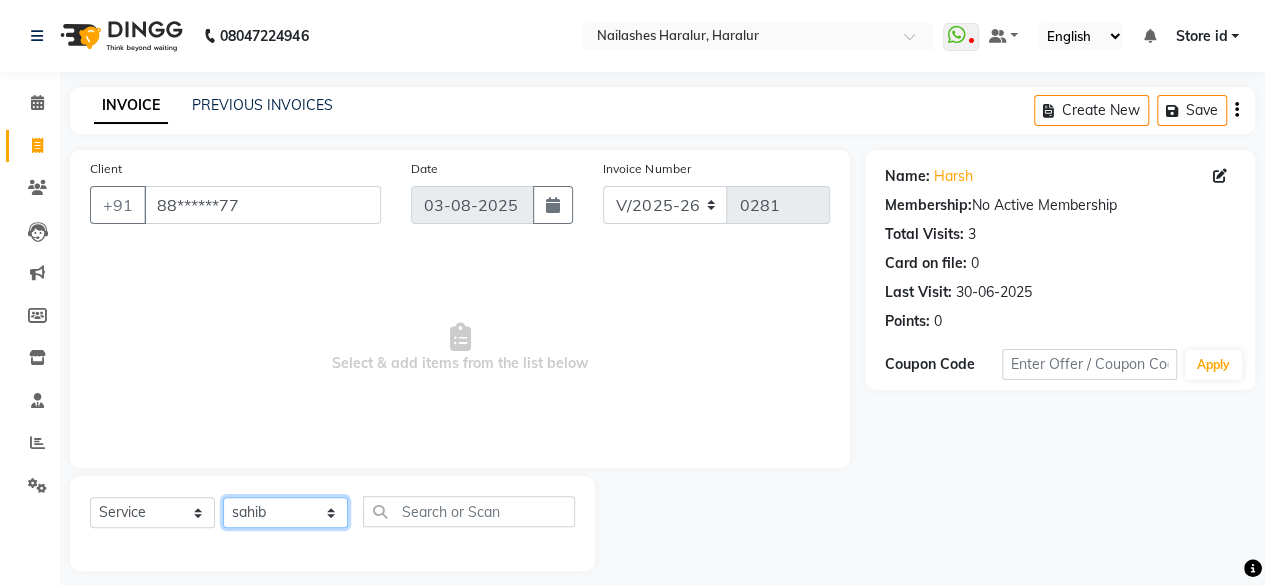 click on "Select Technician Deepak Singh Ravi Rohan rohit sahib Store id" 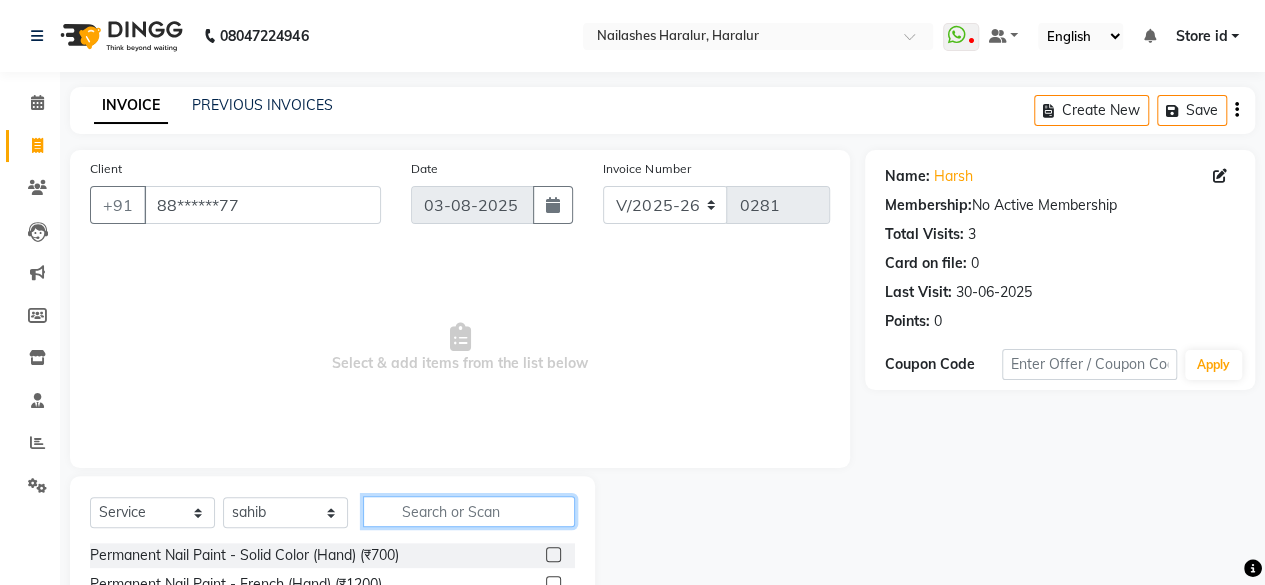 click 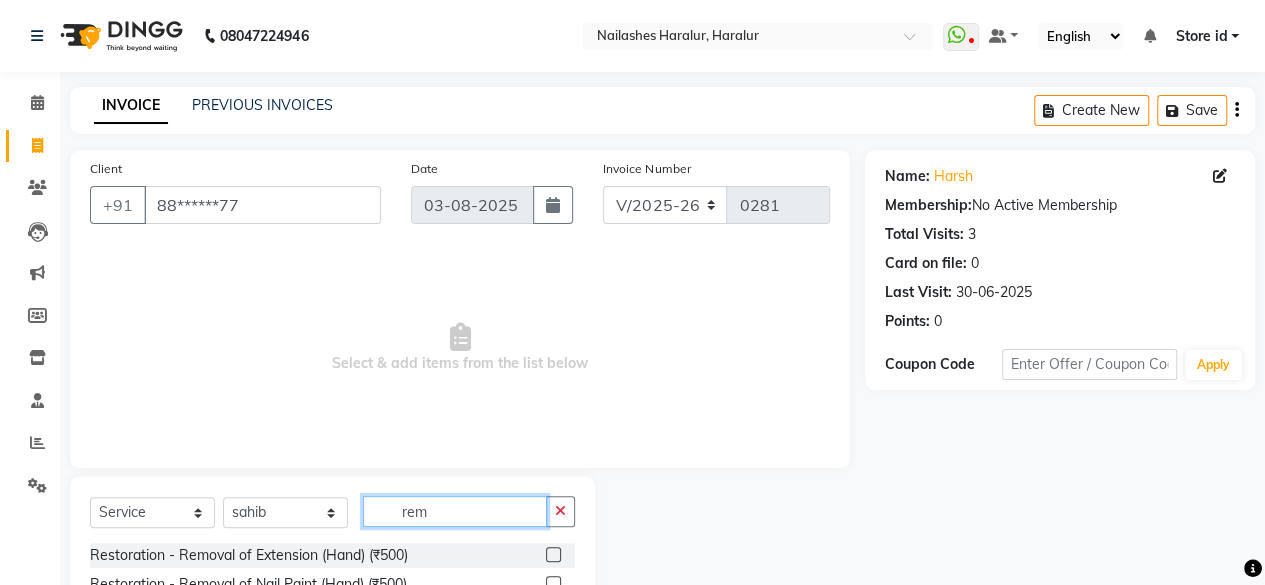 scroll, scrollTop: 215, scrollLeft: 0, axis: vertical 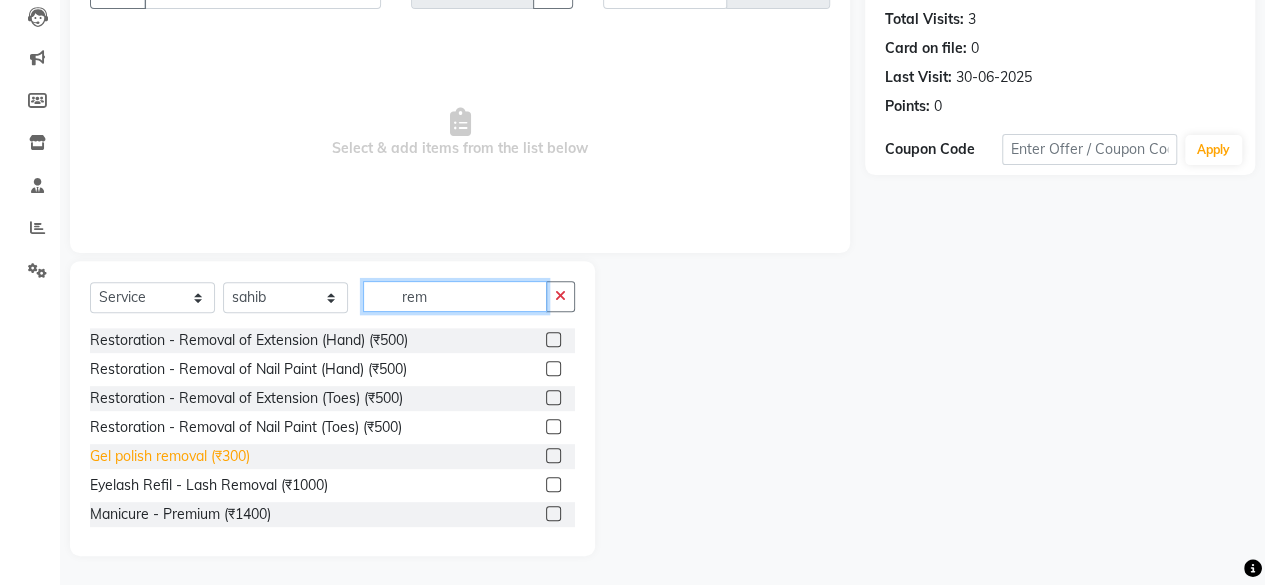 type on "rem" 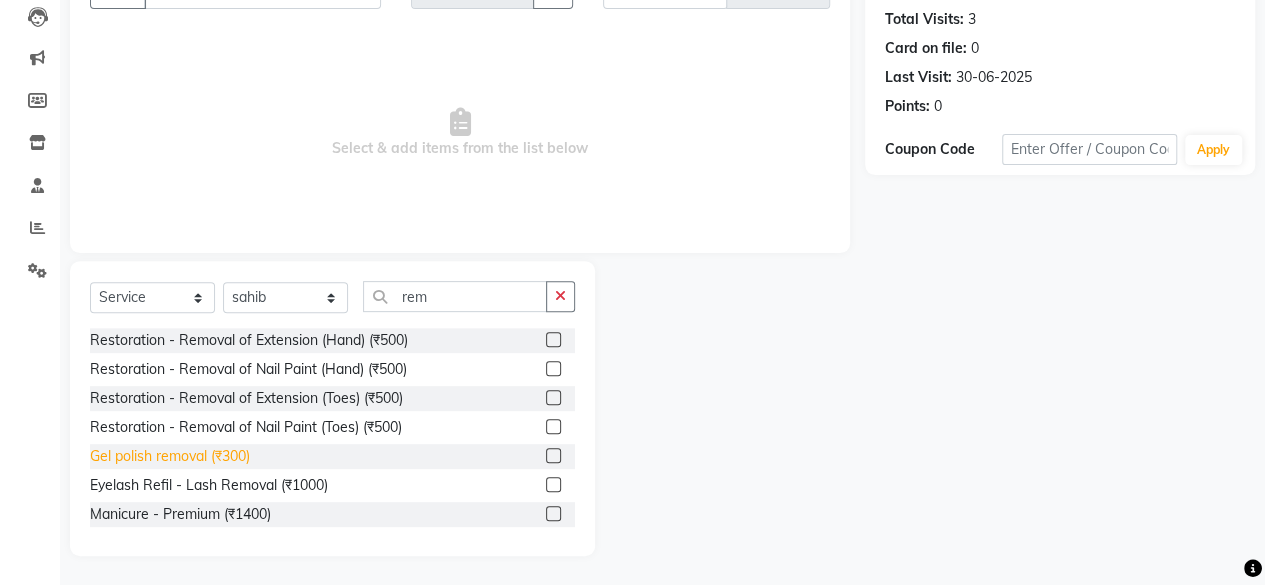 click on "Gel polish removal (₹300)" 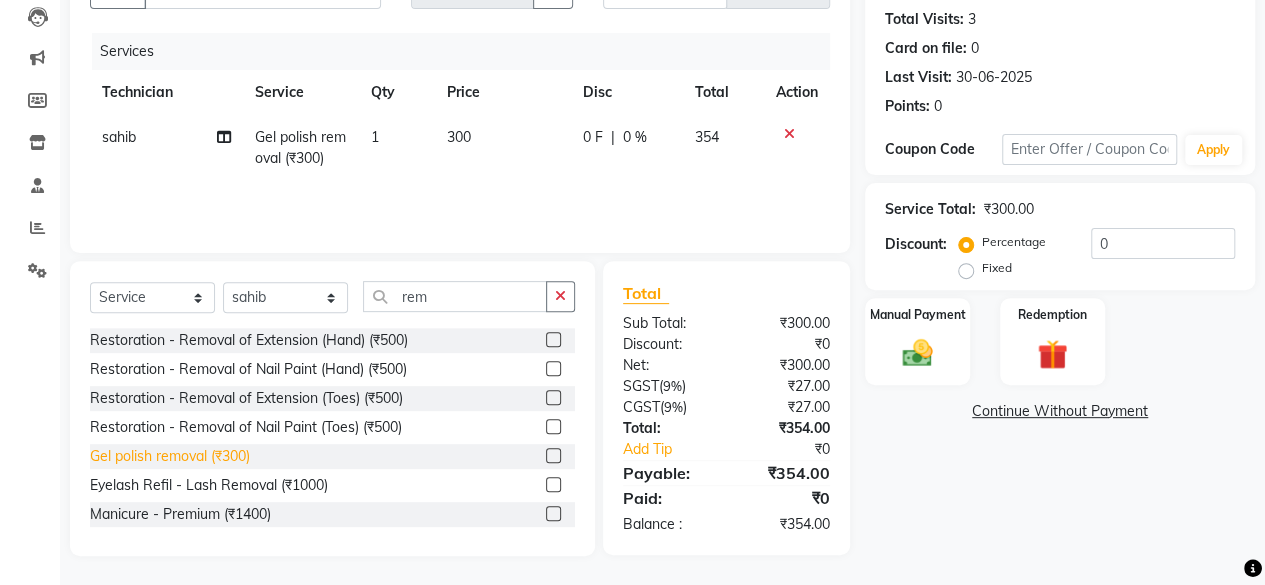 click on "Gel polish removal (₹300)" 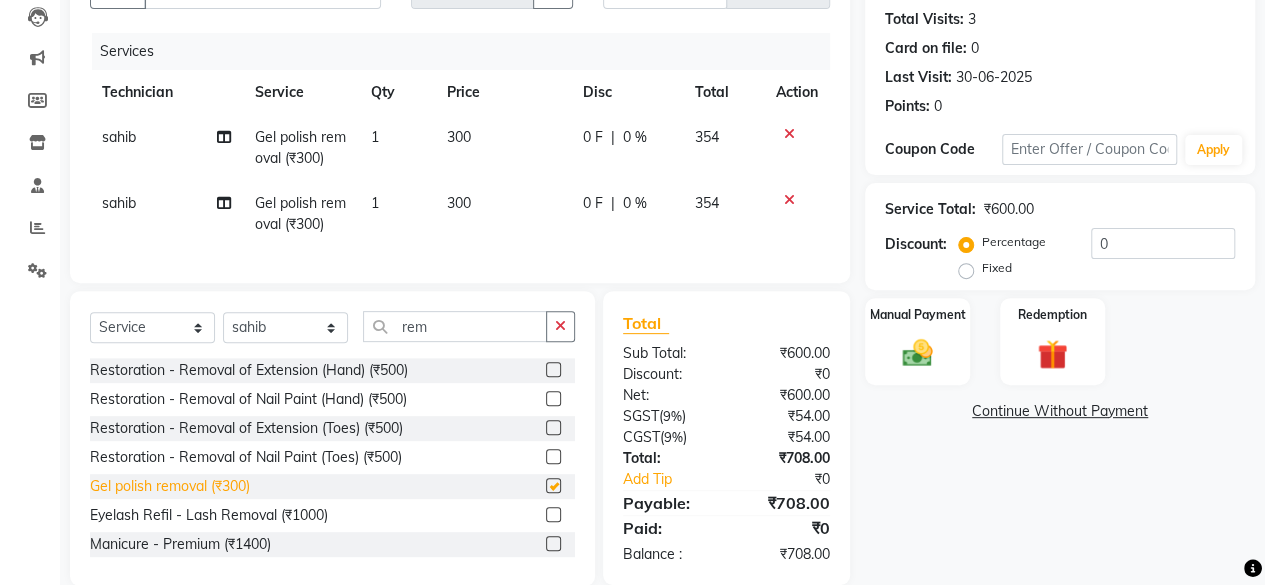 checkbox on "false" 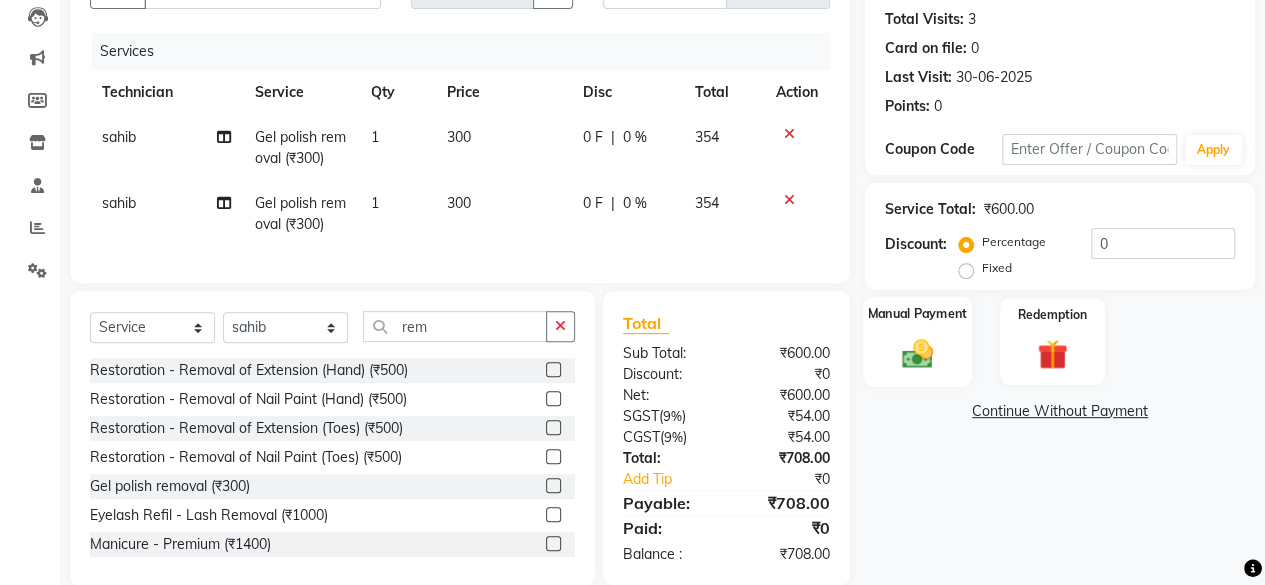 click 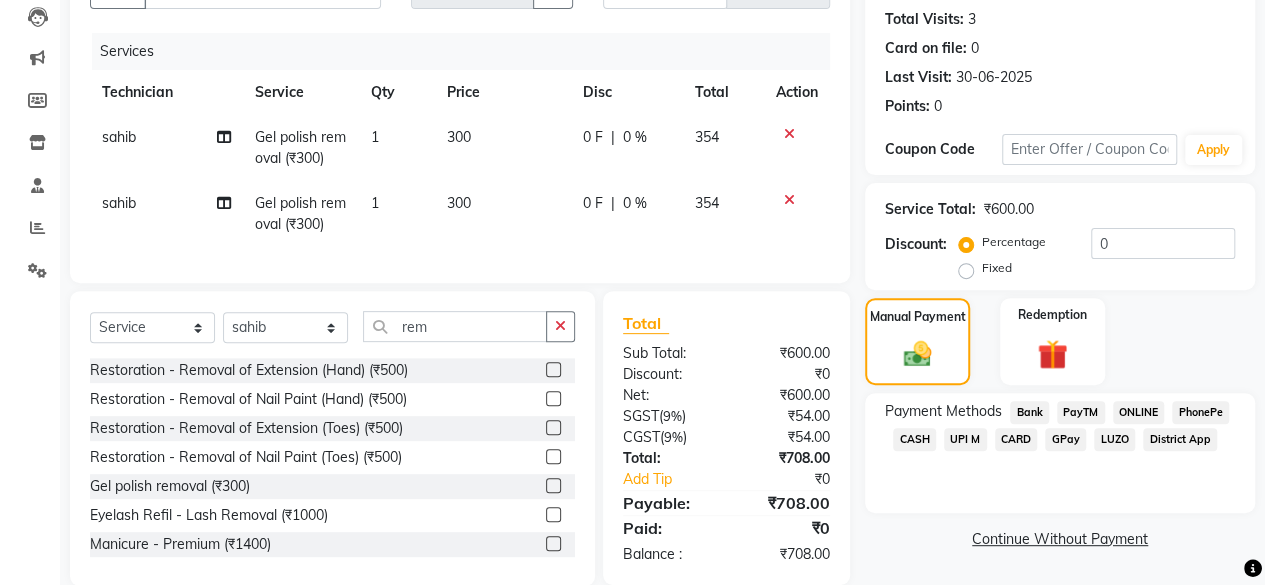 click on "ONLINE" 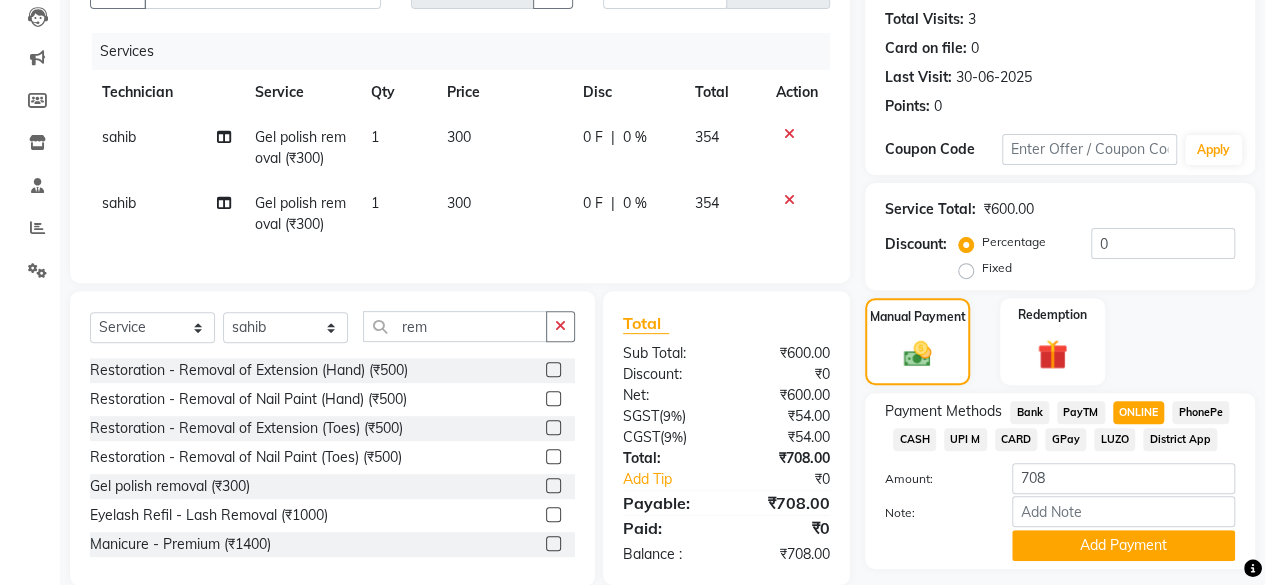 drag, startPoint x: 1267, startPoint y: 385, endPoint x: 917, endPoint y: 535, distance: 380.78867 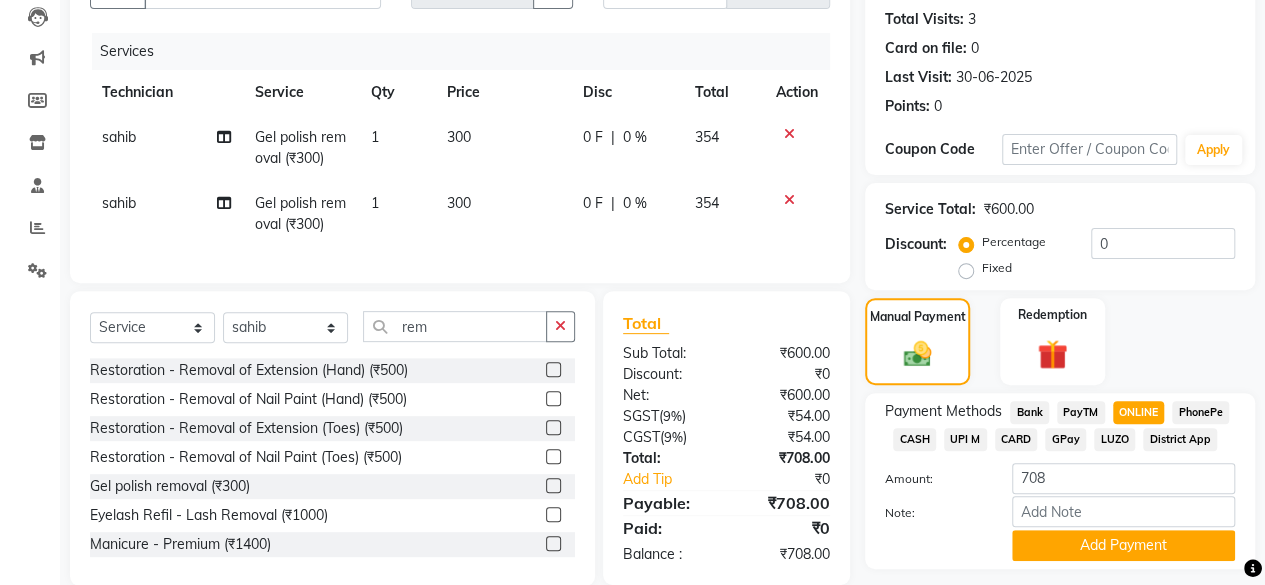 scroll, scrollTop: 268, scrollLeft: 0, axis: vertical 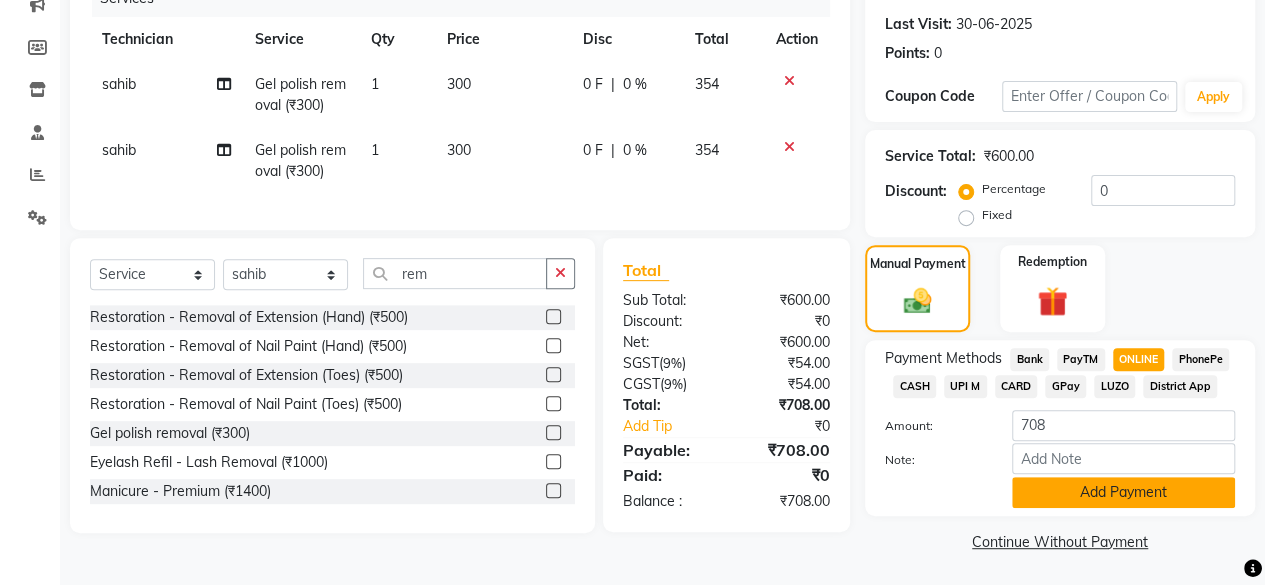 click on "Add Payment" 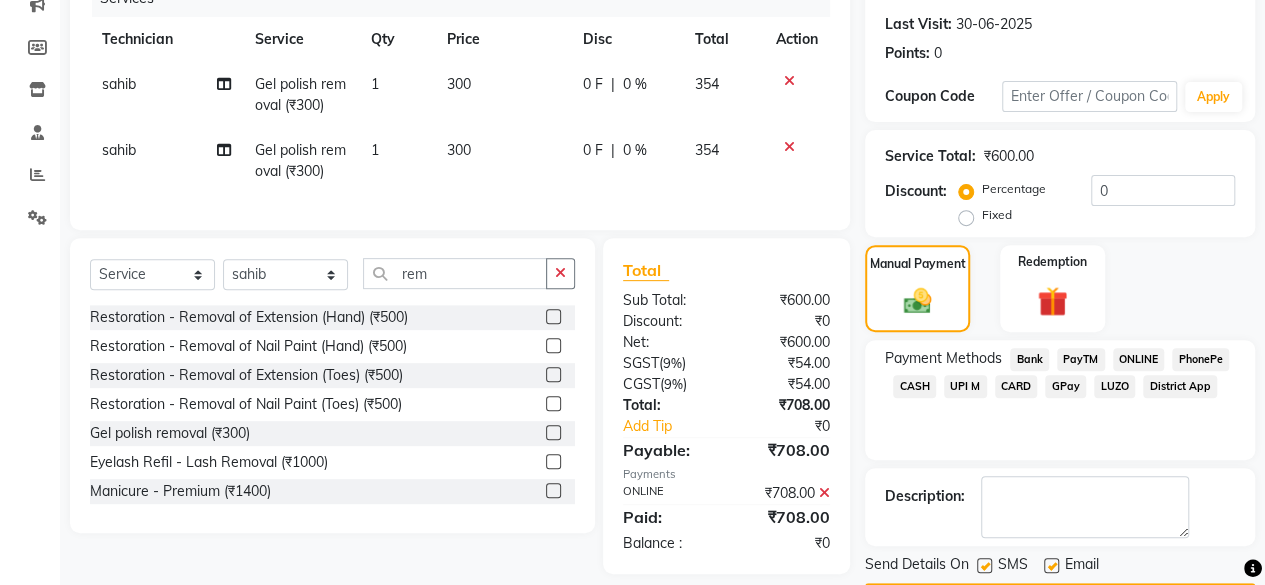scroll, scrollTop: 324, scrollLeft: 0, axis: vertical 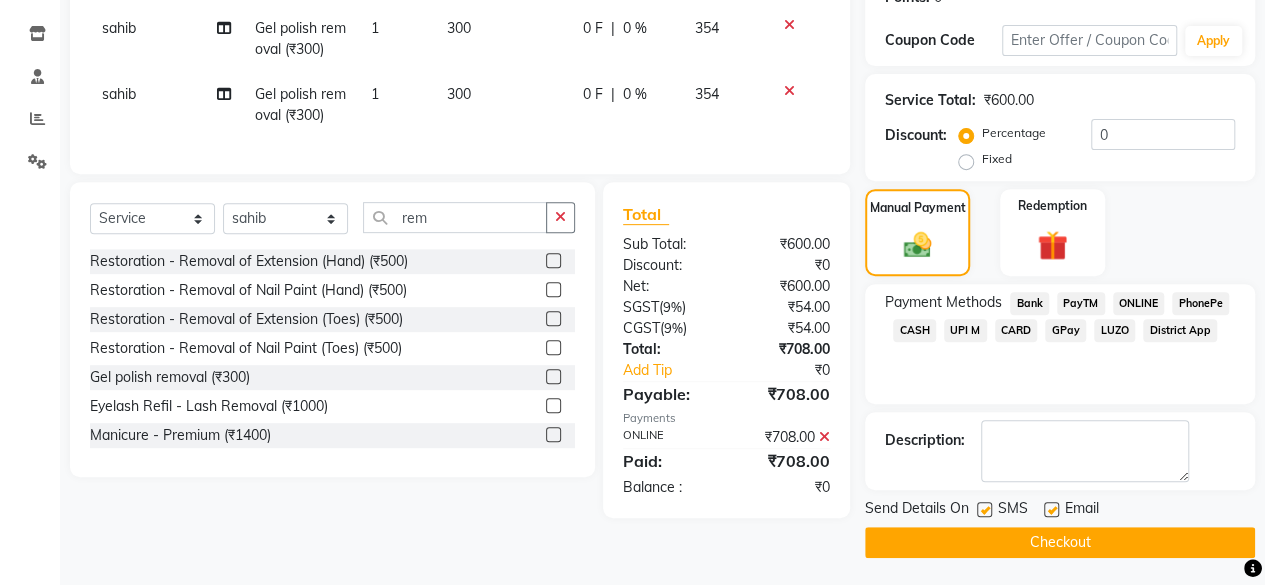 click on "Checkout" 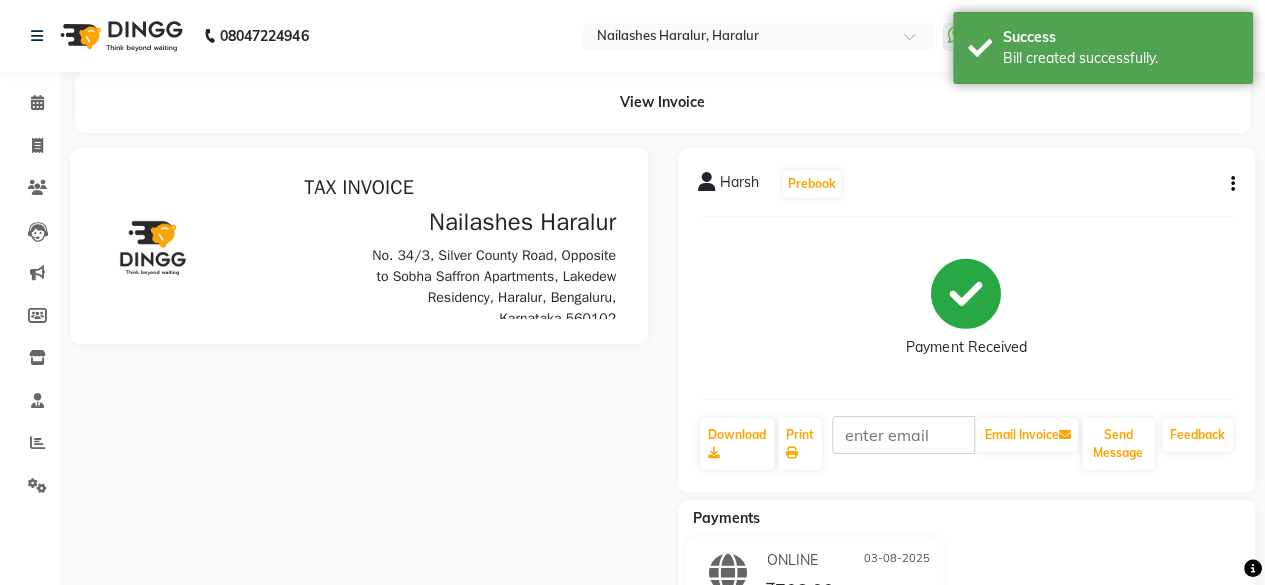 scroll, scrollTop: 0, scrollLeft: 0, axis: both 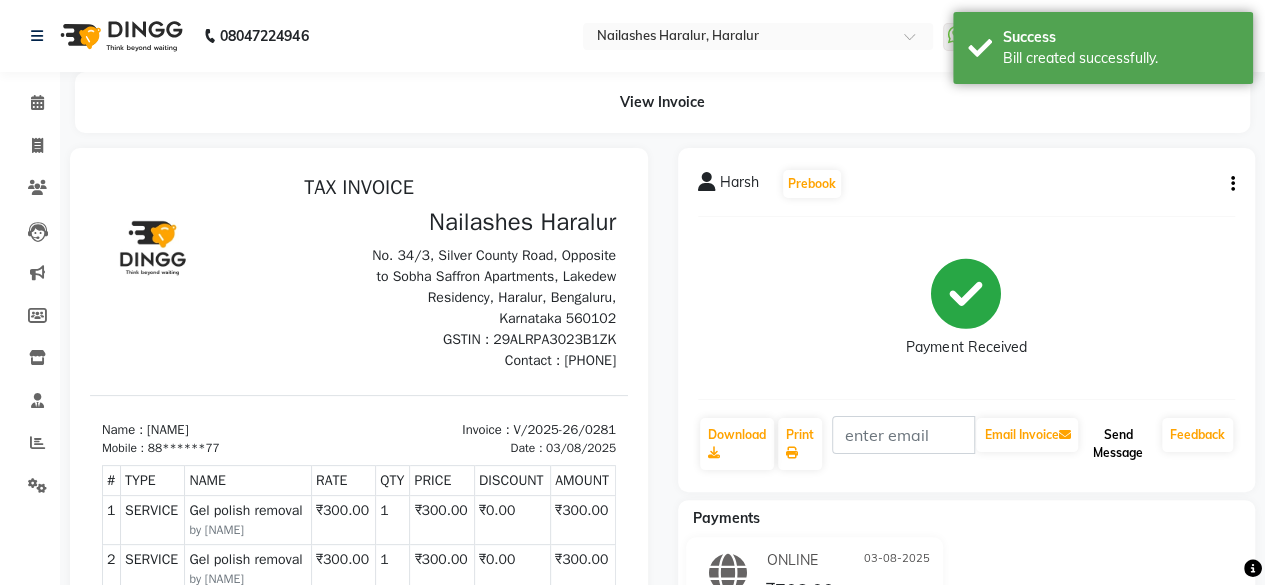 click on "Send Message" 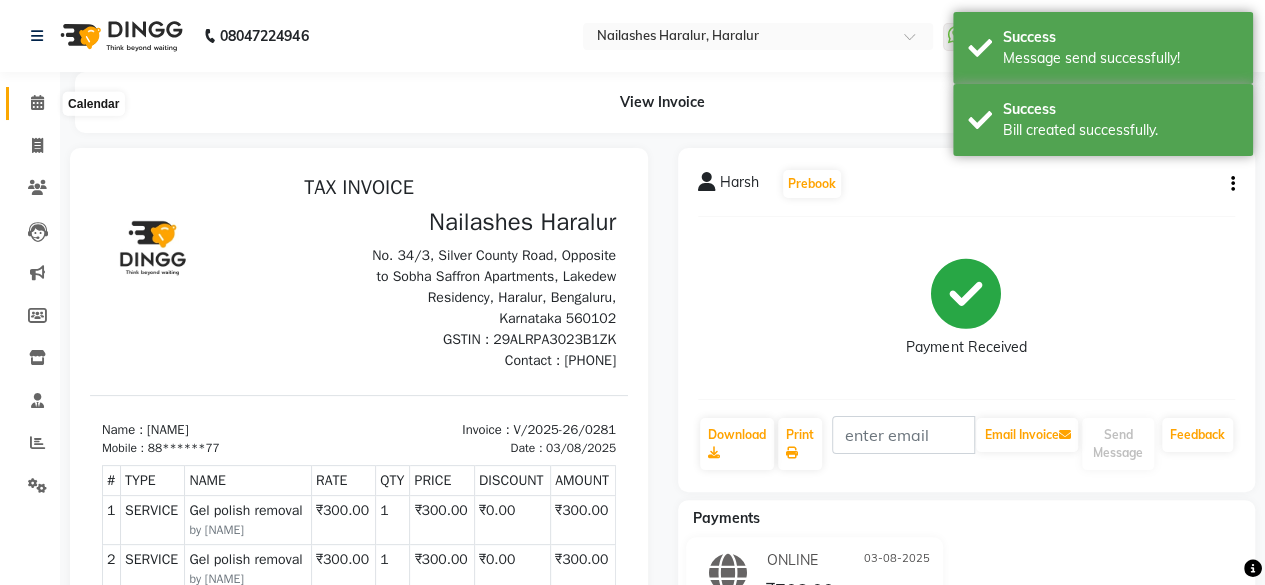 click 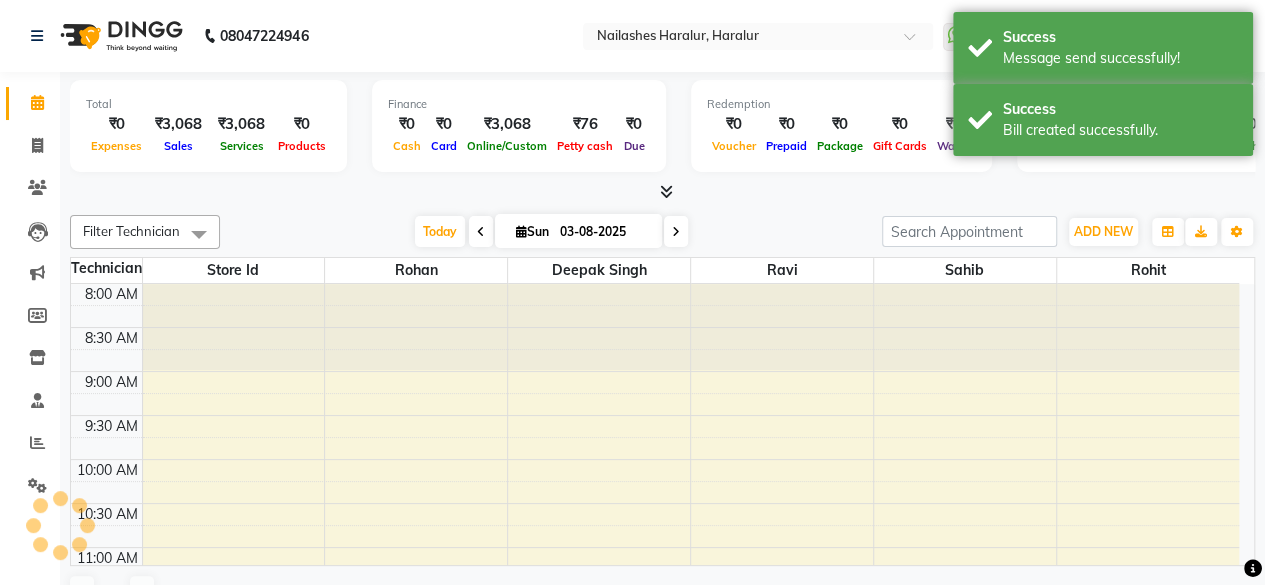 scroll, scrollTop: 0, scrollLeft: 0, axis: both 